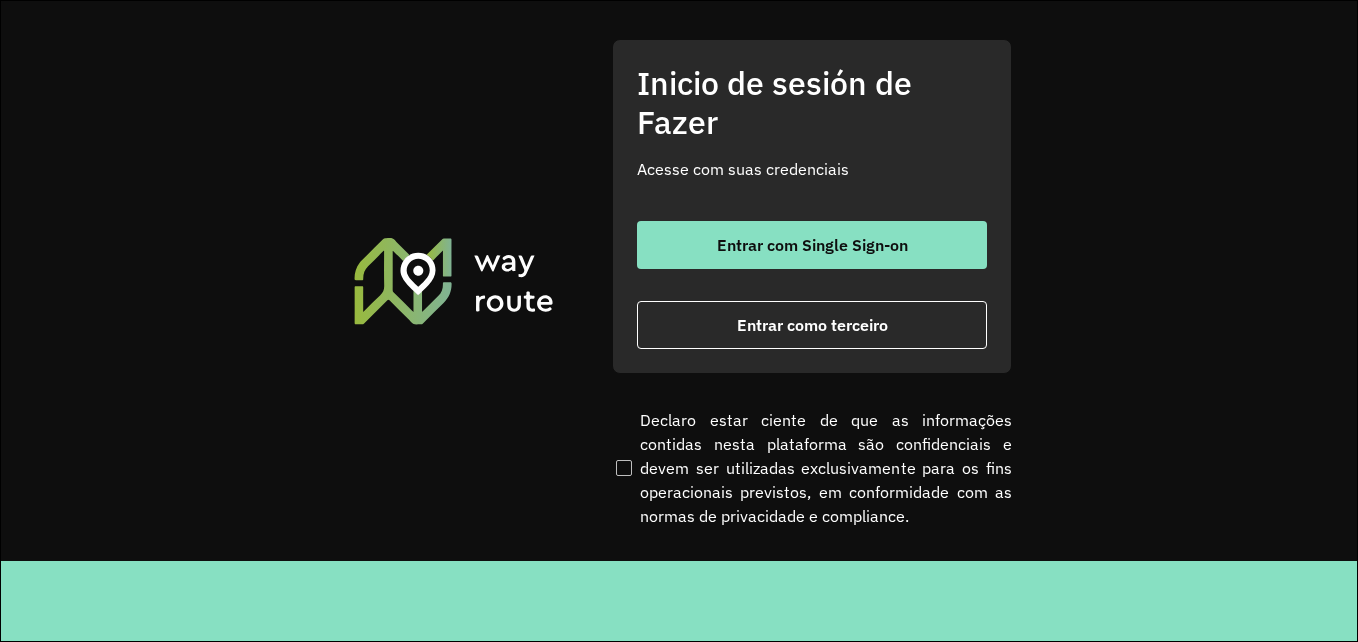 scroll, scrollTop: 0, scrollLeft: 0, axis: both 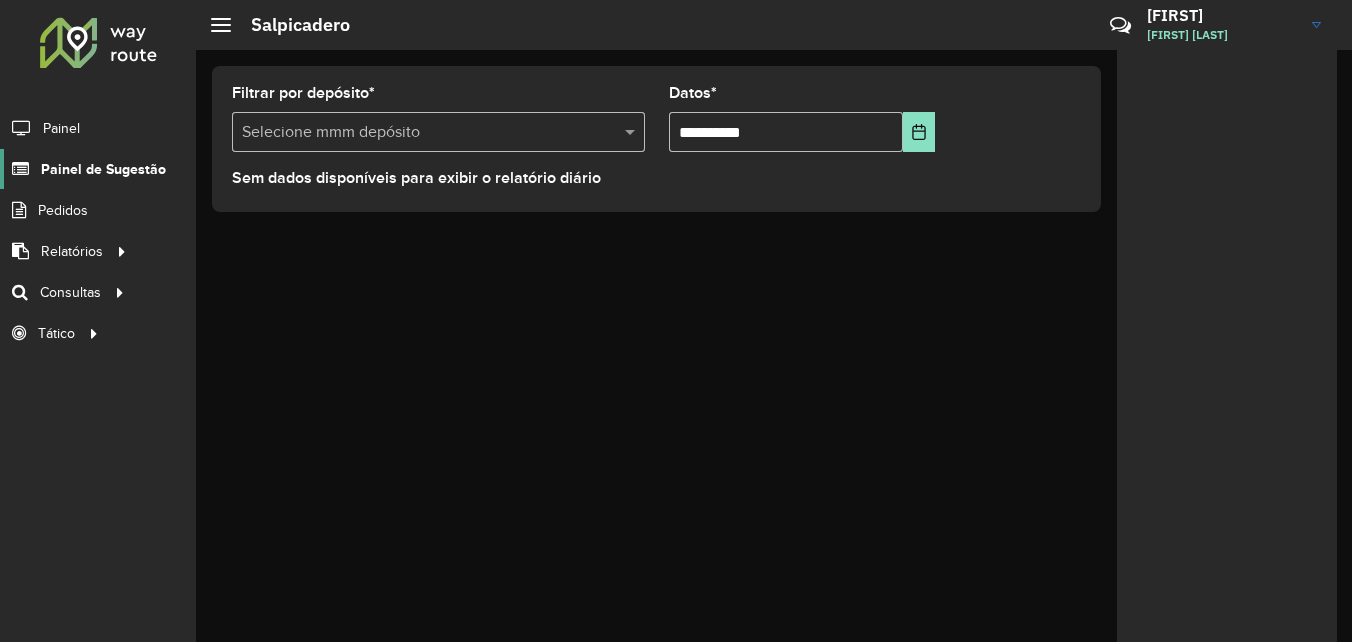 click on "Painel de Sugestão" 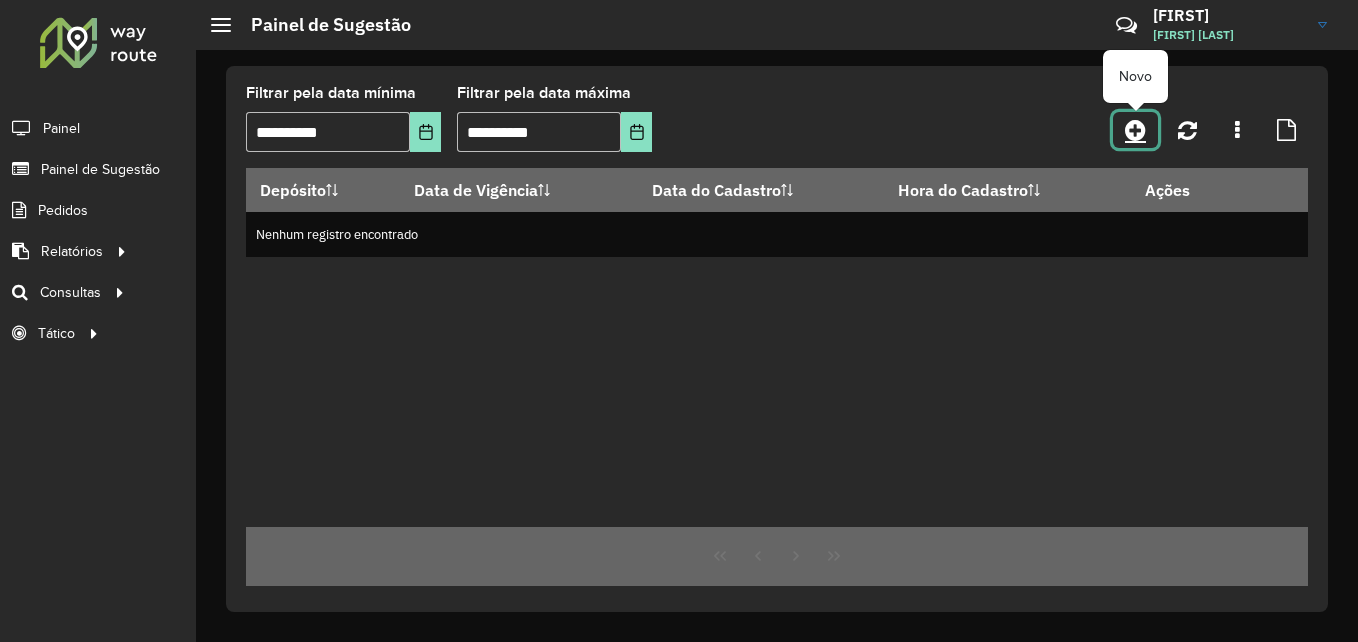 click 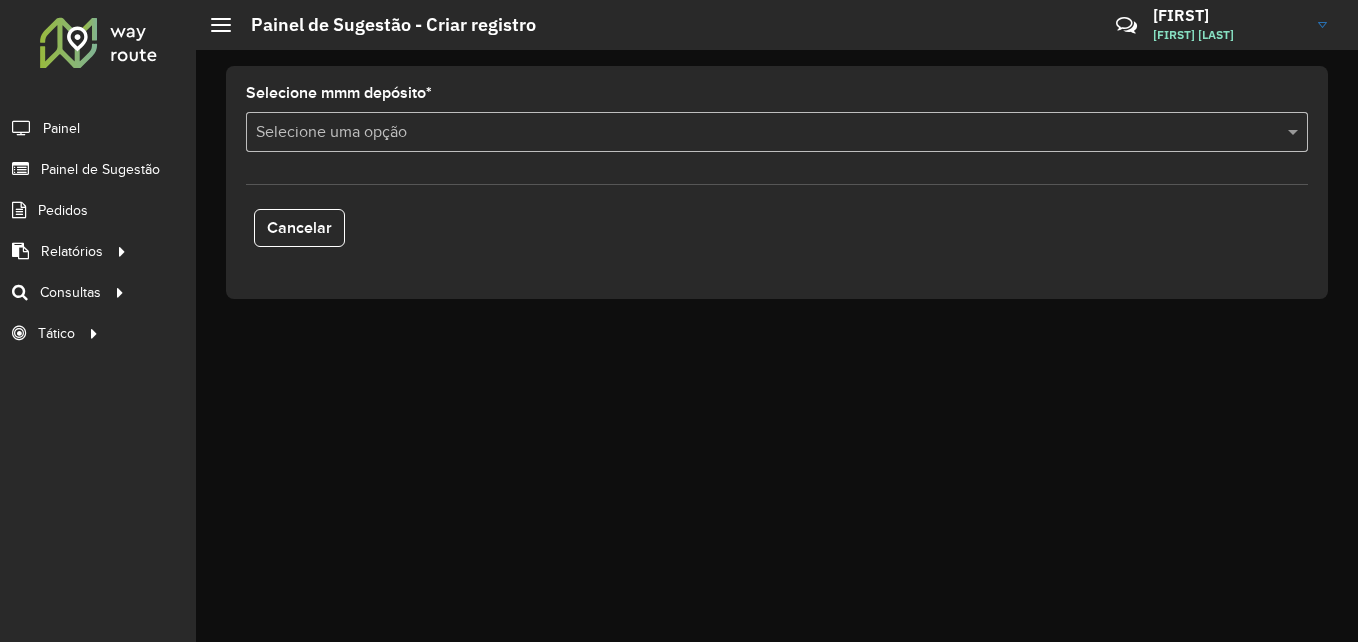 click at bounding box center (757, 133) 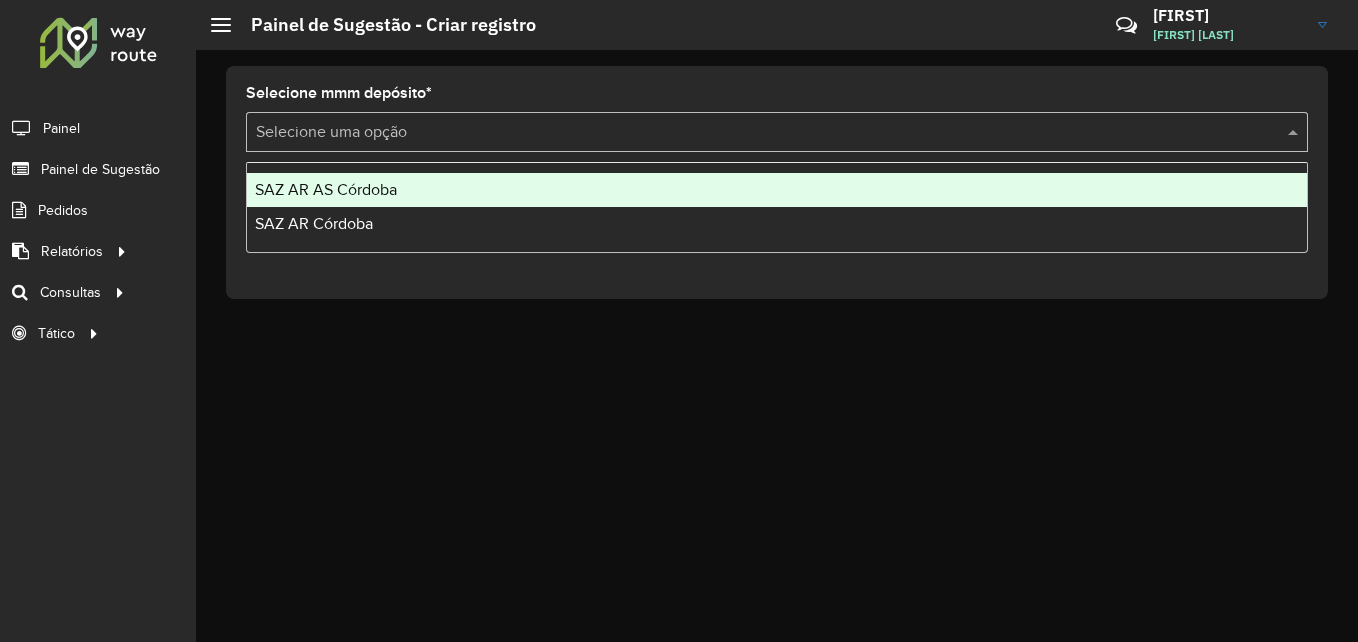 click on "SAZ AR AS Córdoba" at bounding box center [326, 189] 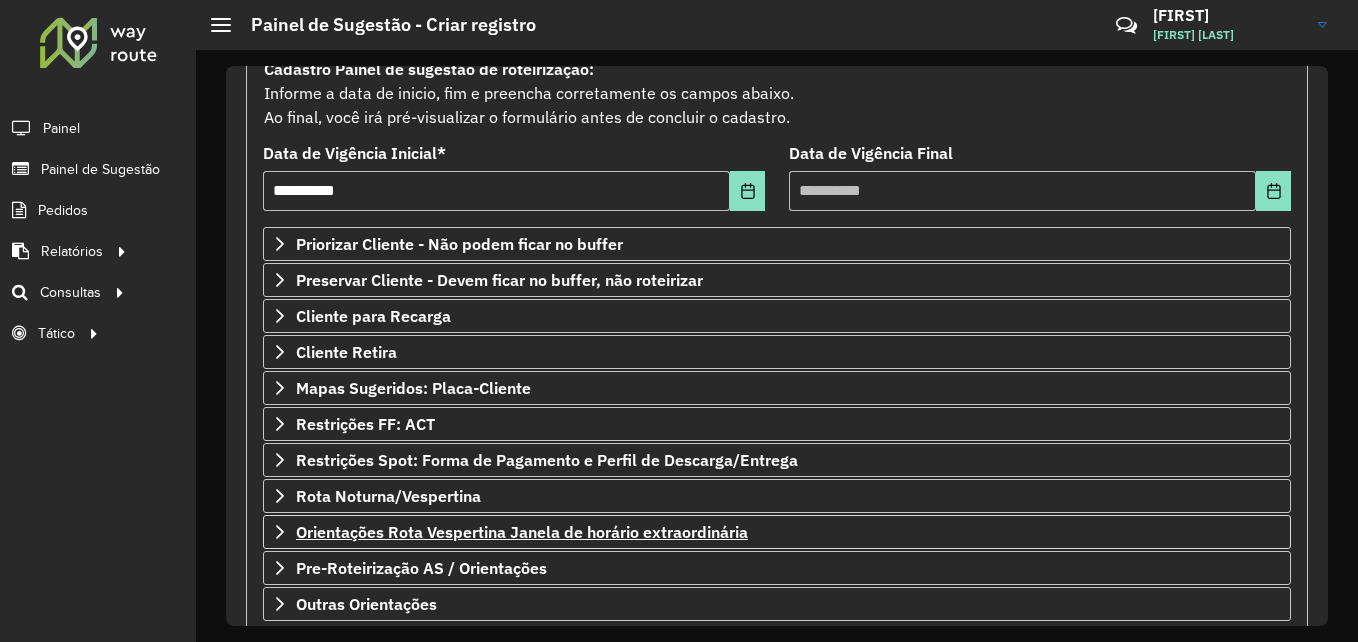 scroll, scrollTop: 319, scrollLeft: 0, axis: vertical 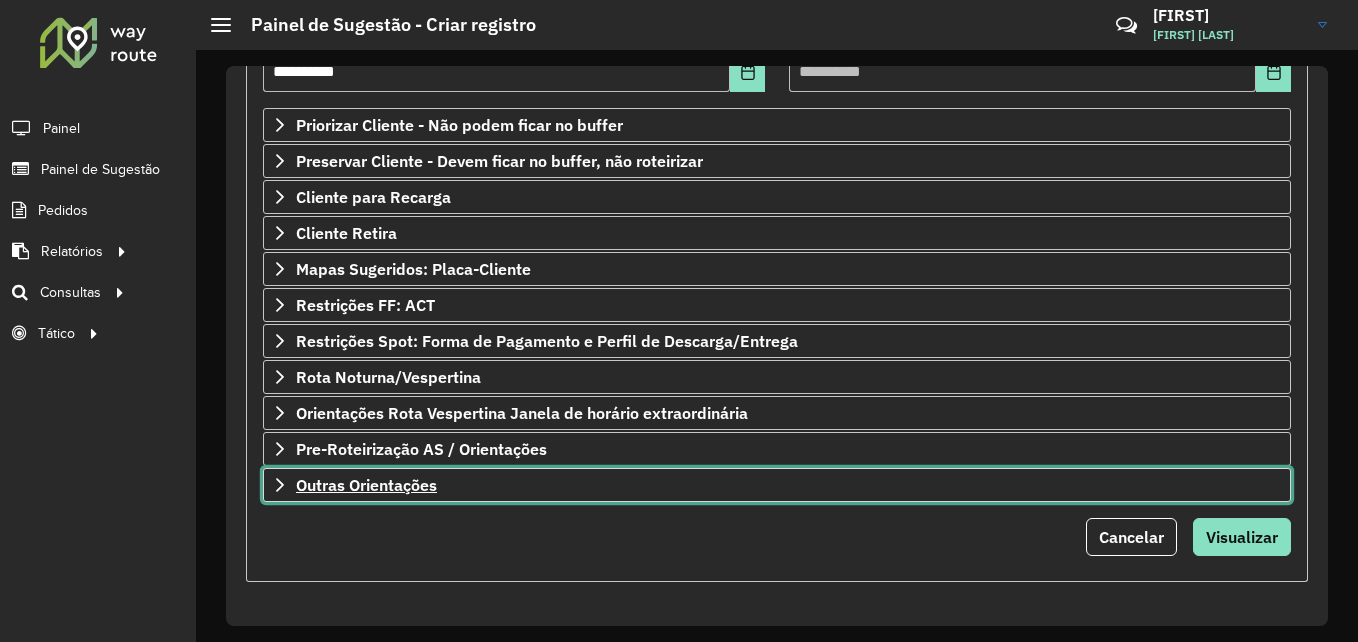 click on "Outras Orientações" at bounding box center (366, 485) 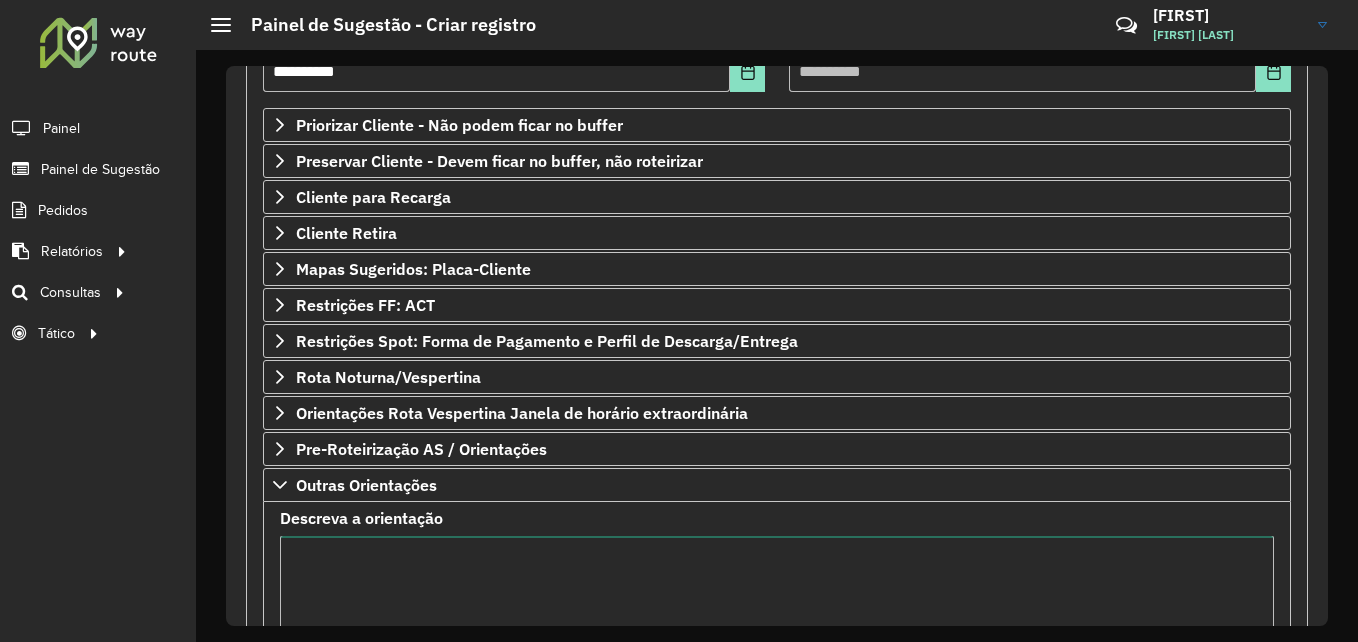click on "Descreva a orientação" at bounding box center (777, 620) 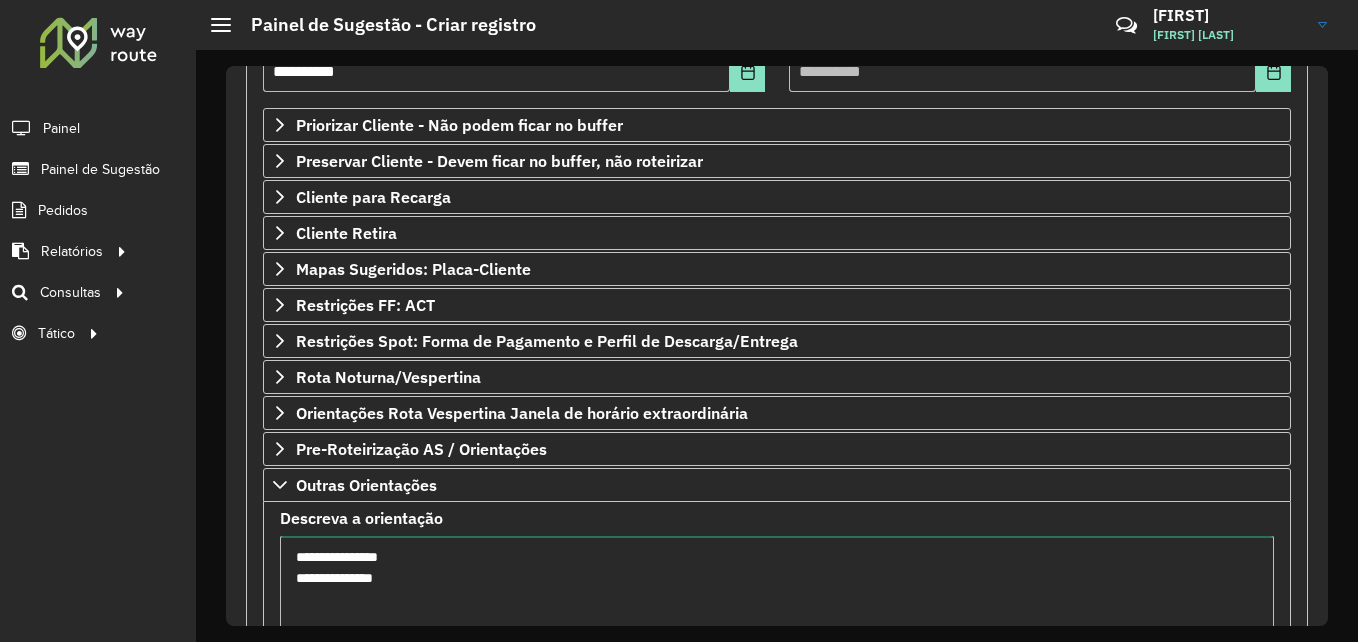 drag, startPoint x: 432, startPoint y: 580, endPoint x: 276, endPoint y: 546, distance: 159.66214 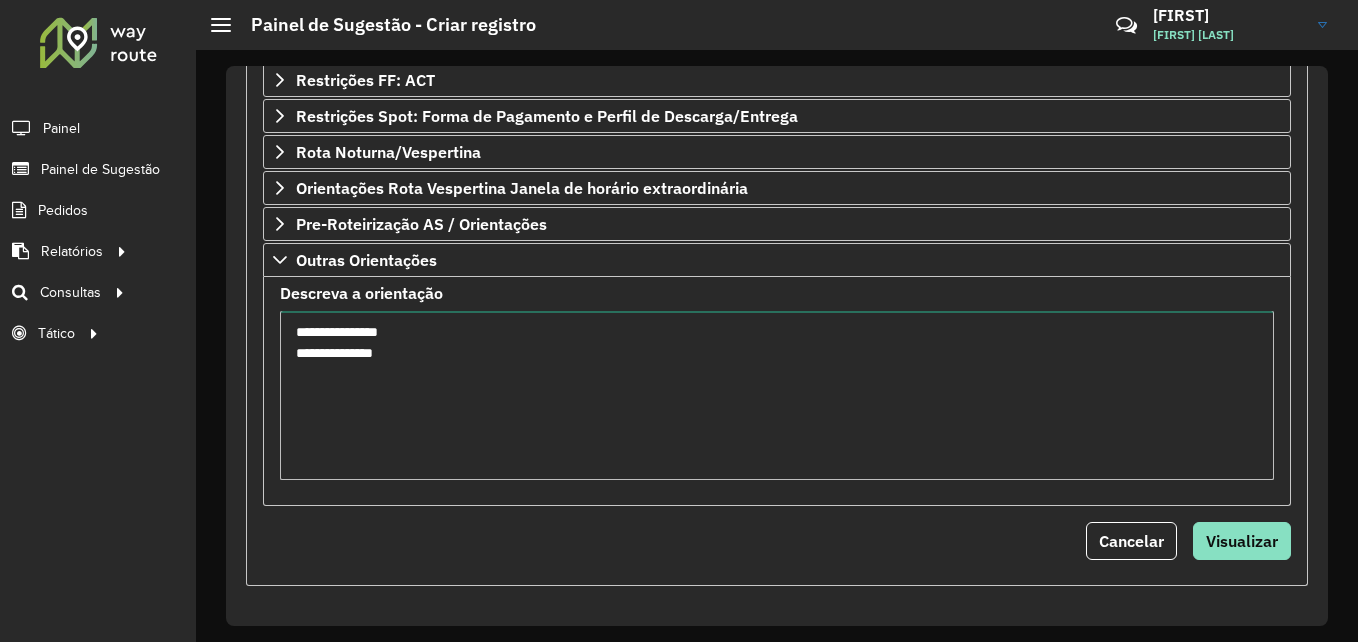 scroll, scrollTop: 548, scrollLeft: 0, axis: vertical 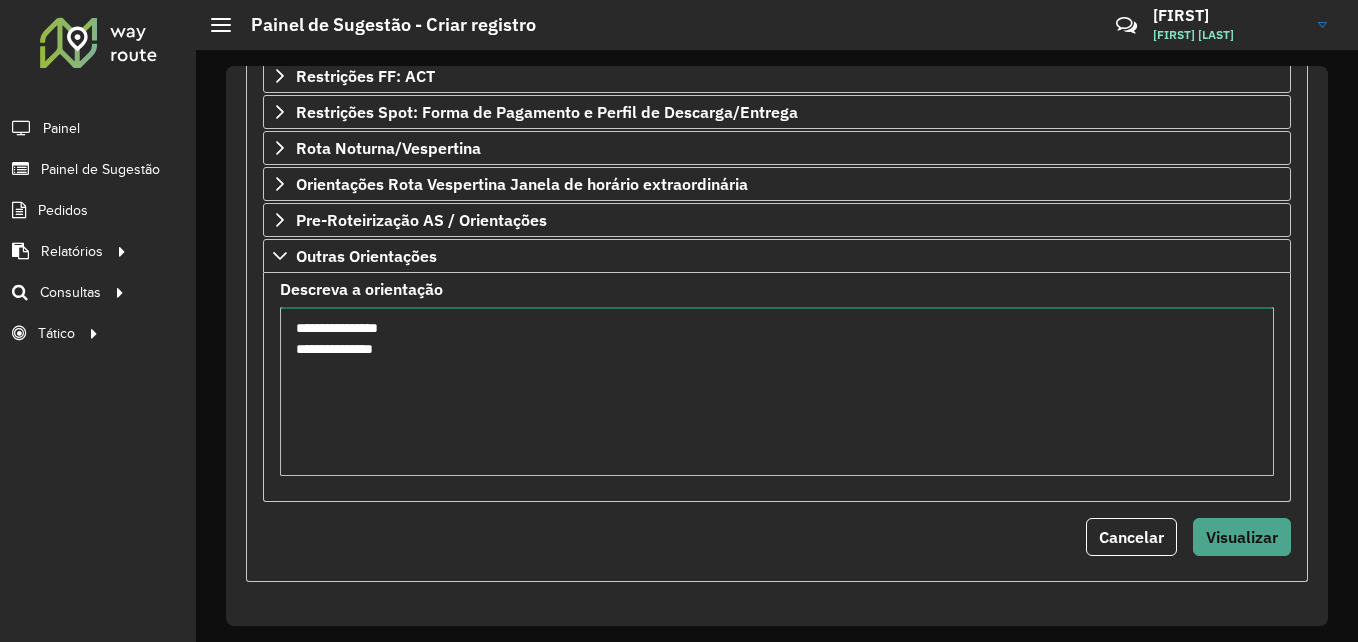 type on "**********" 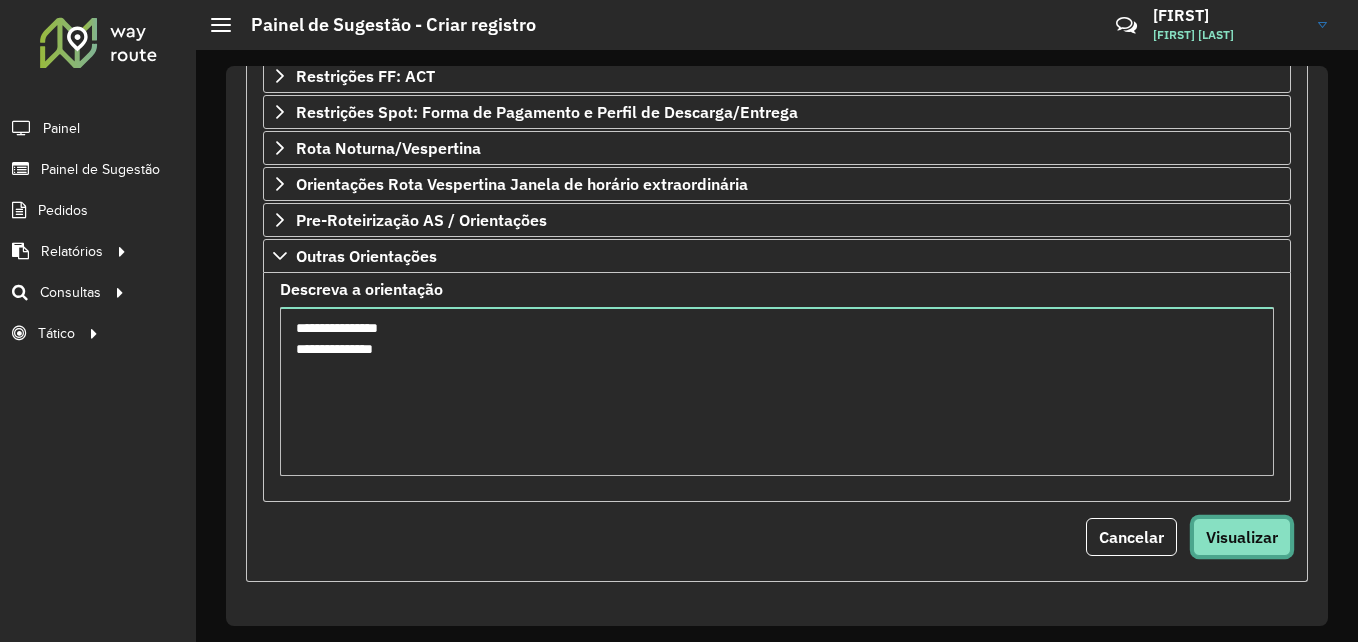 click on "Visualizar" at bounding box center (1242, 537) 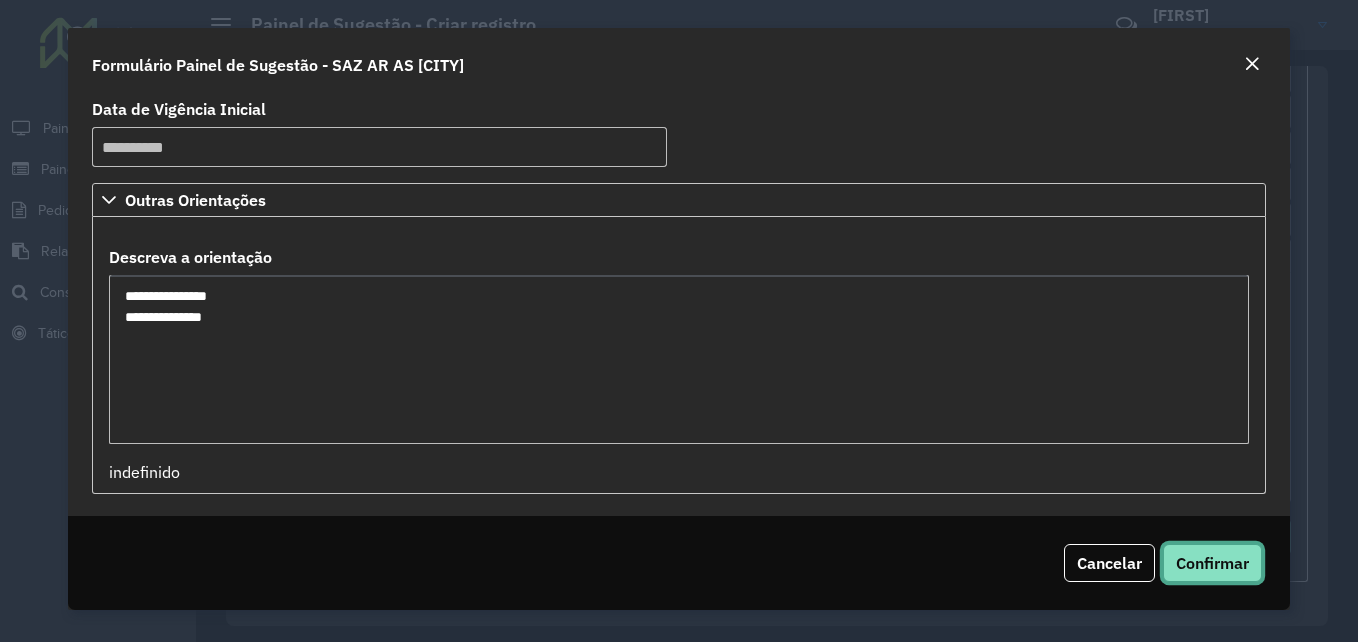 click on "Confirmar" 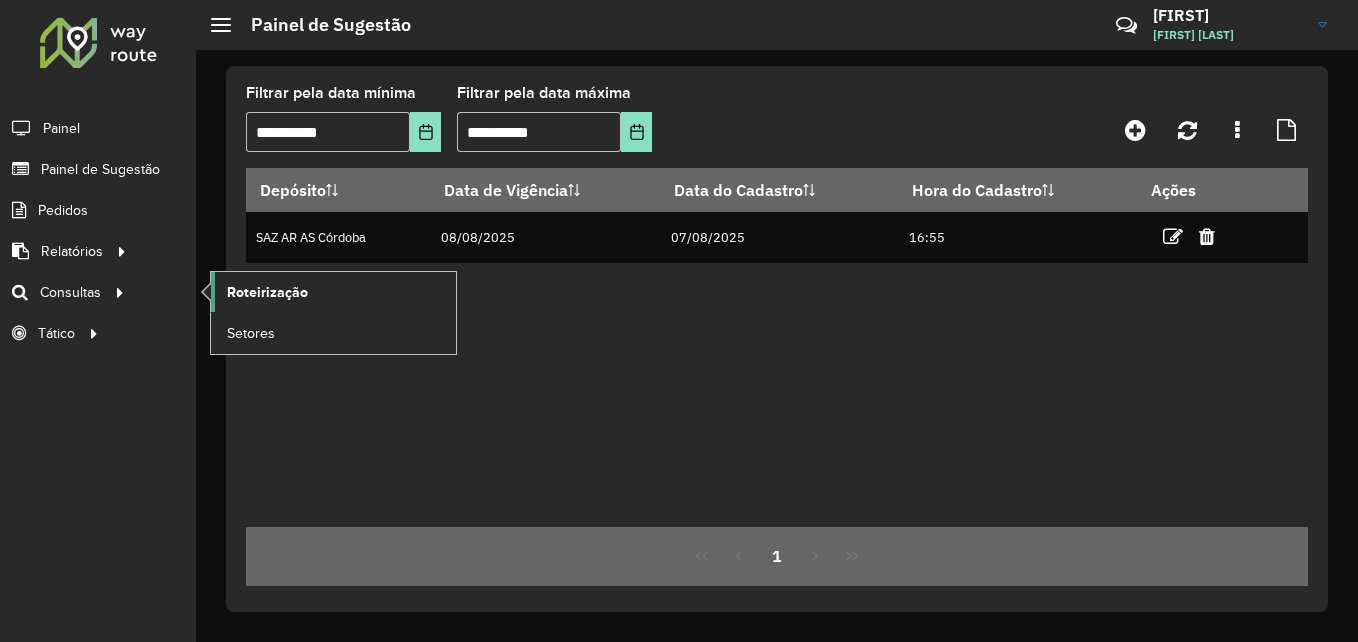 click on "Roteirização" 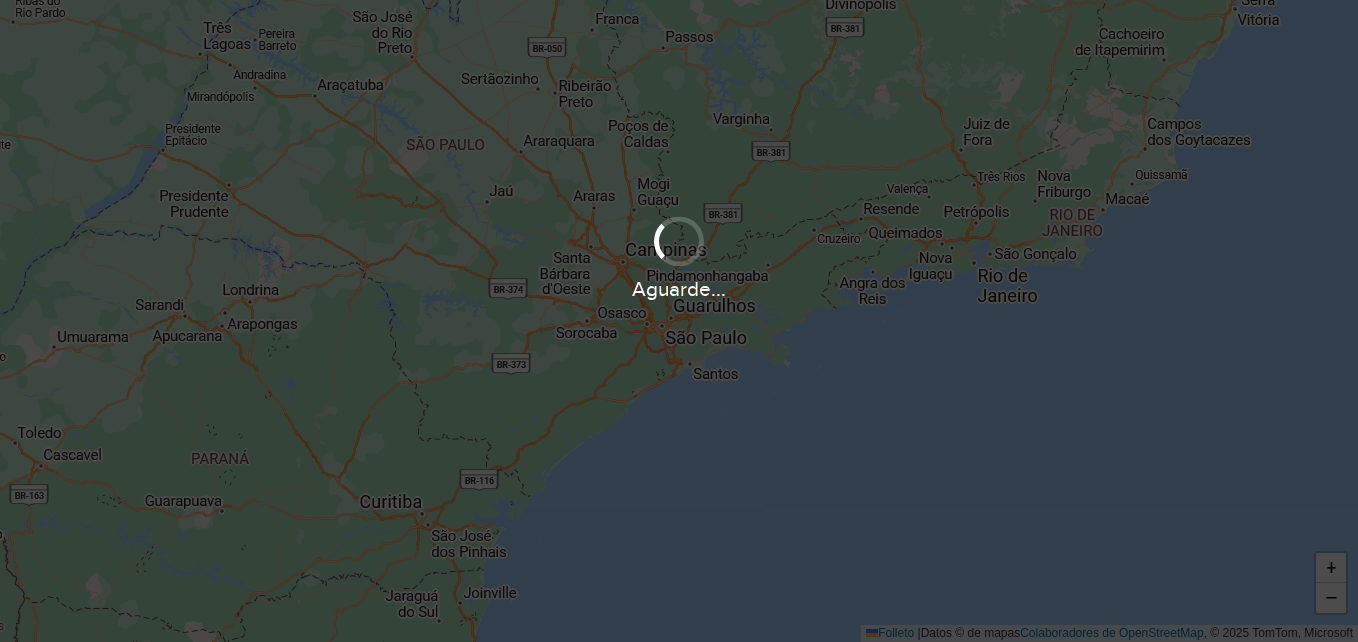 scroll, scrollTop: 0, scrollLeft: 0, axis: both 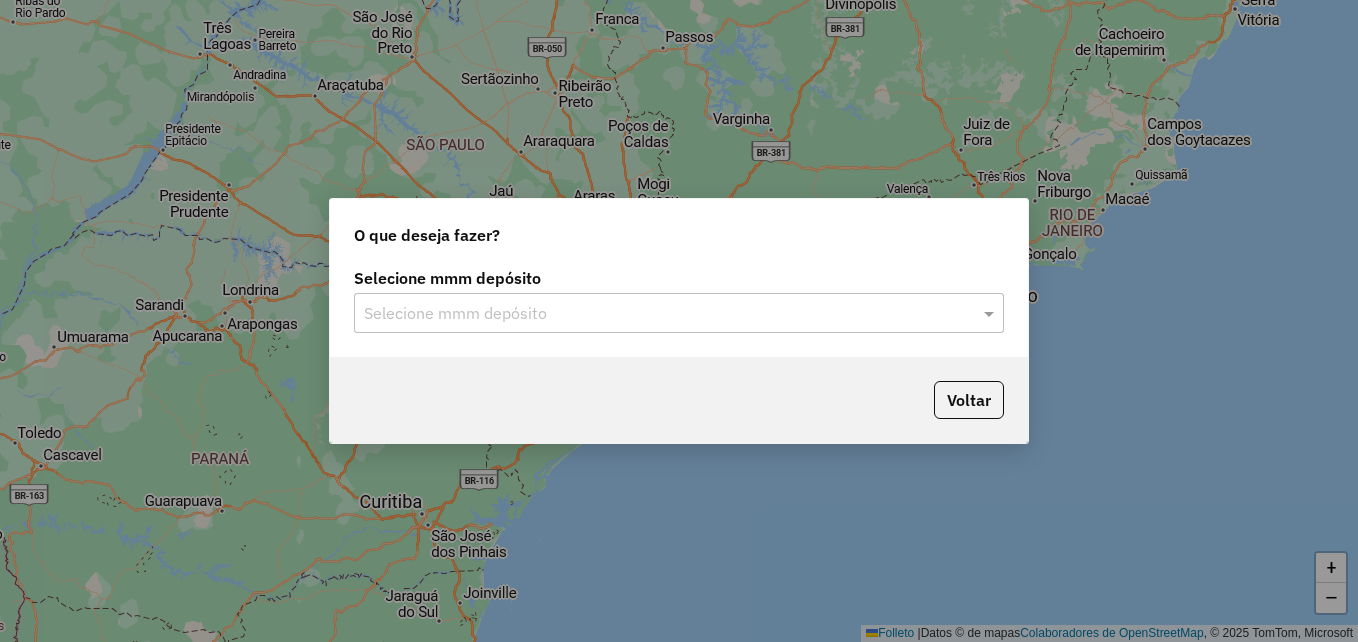 click 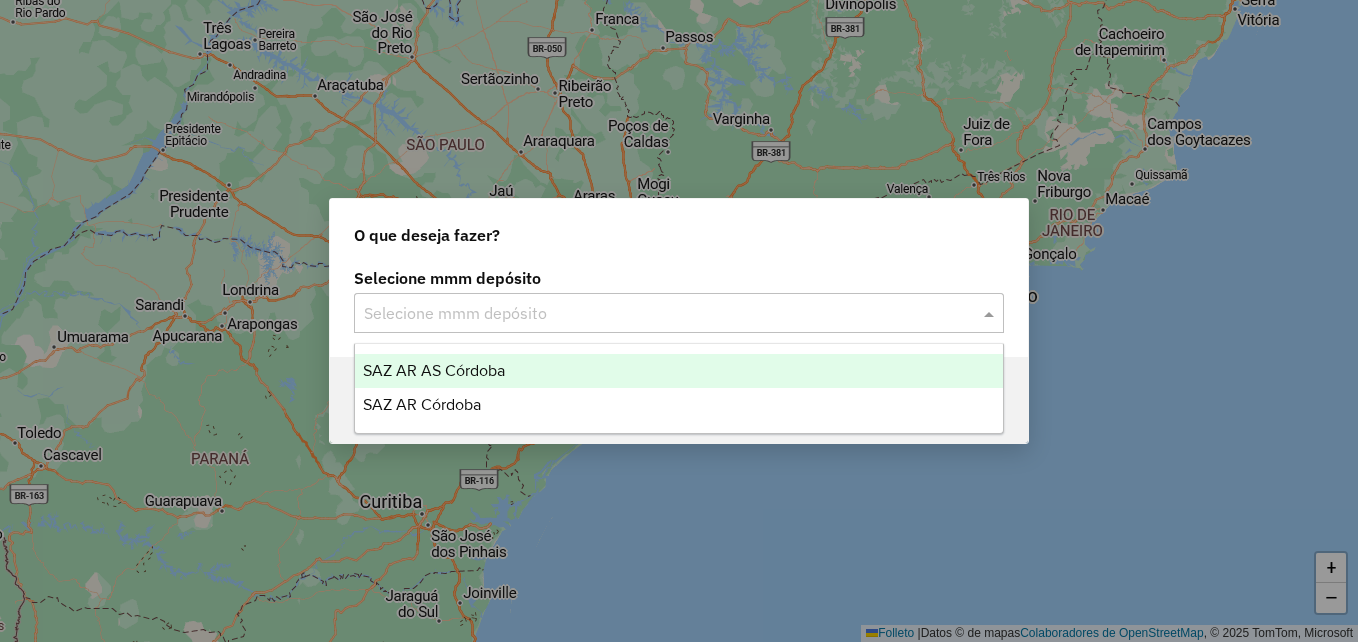 click on "SAZ AR AS Córdoba" at bounding box center [434, 370] 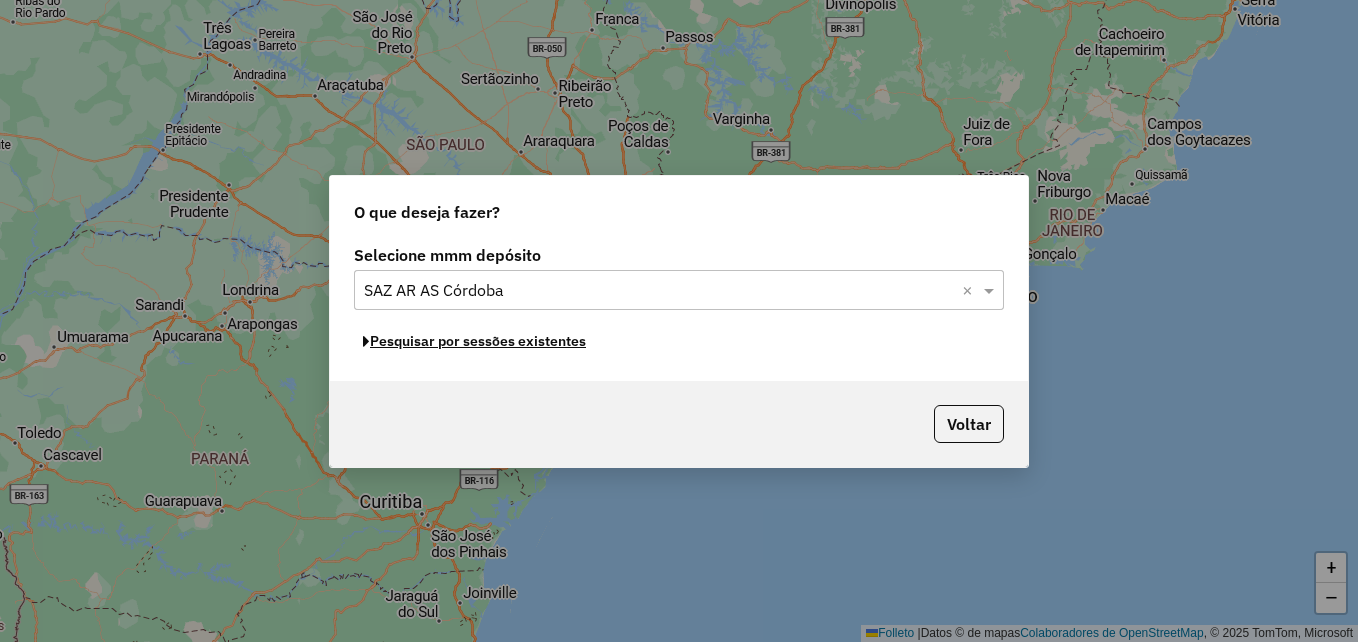 click on "Pesquisar por sessões existentes" 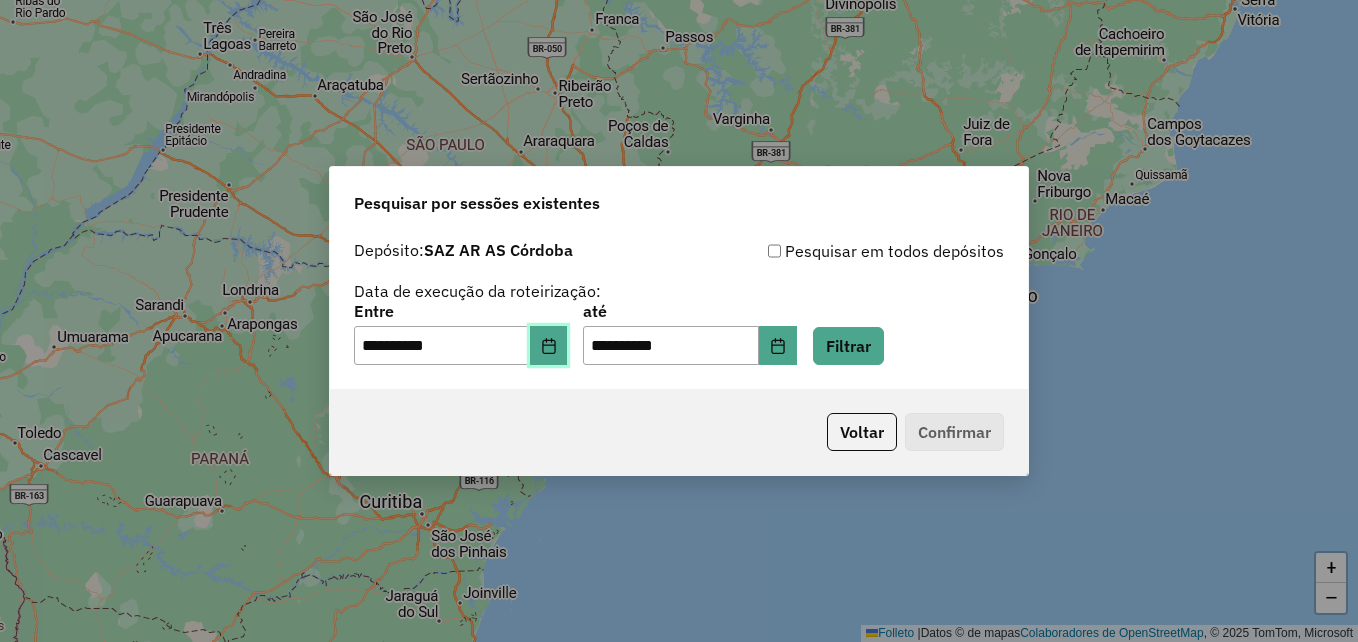 click 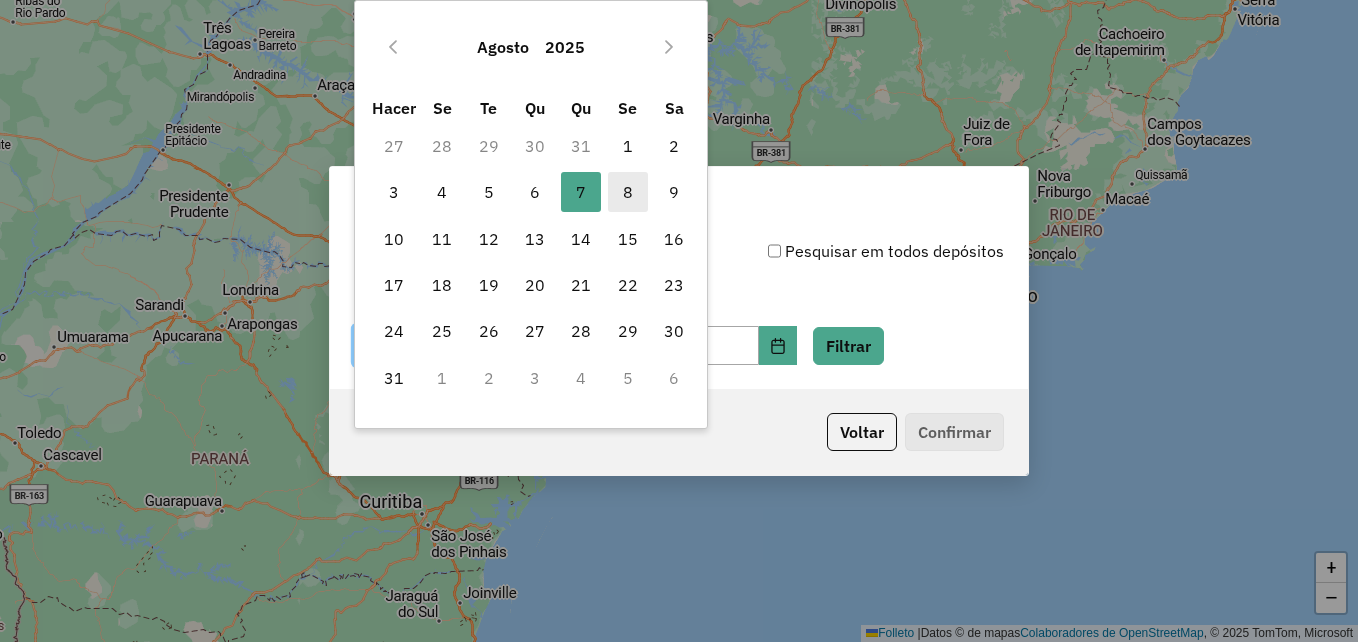 click on "8" at bounding box center [628, 192] 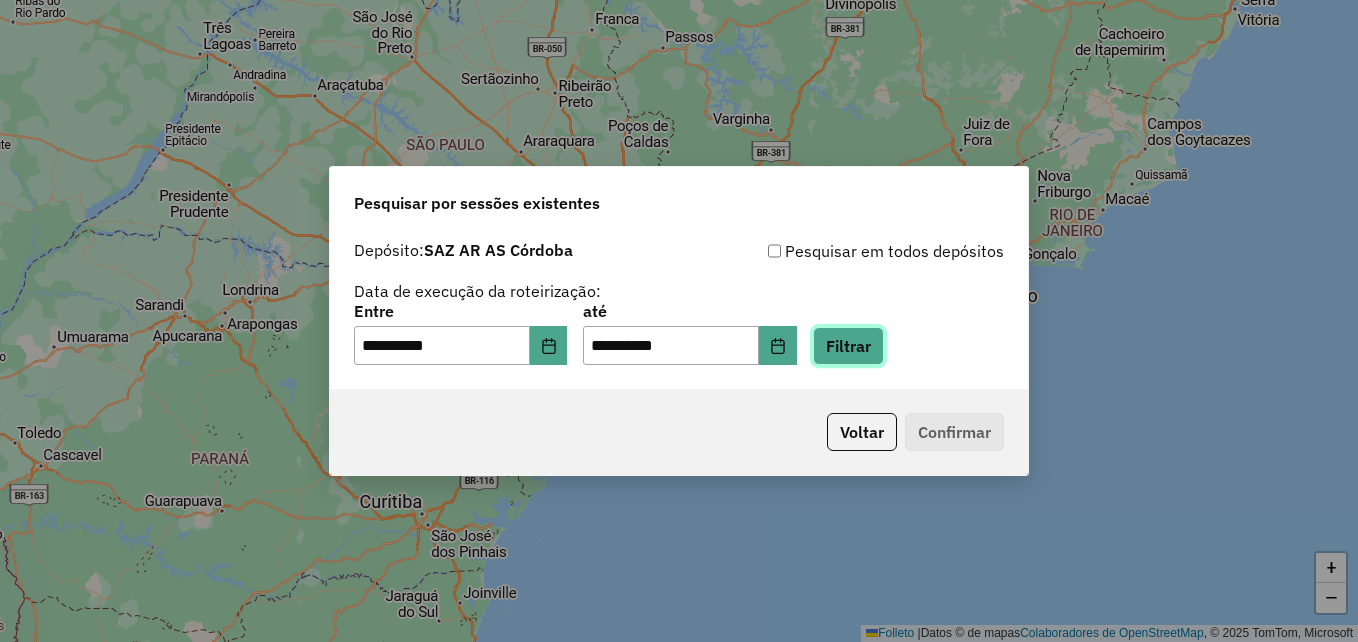 click on "Filtrar" 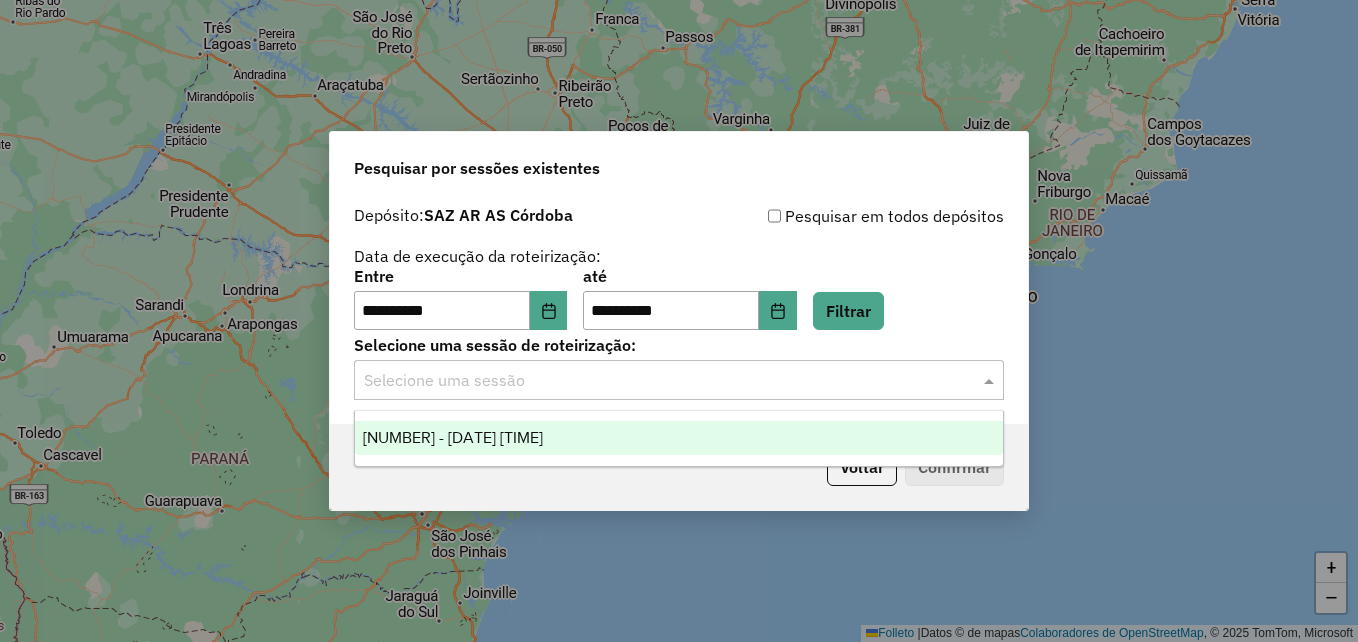click 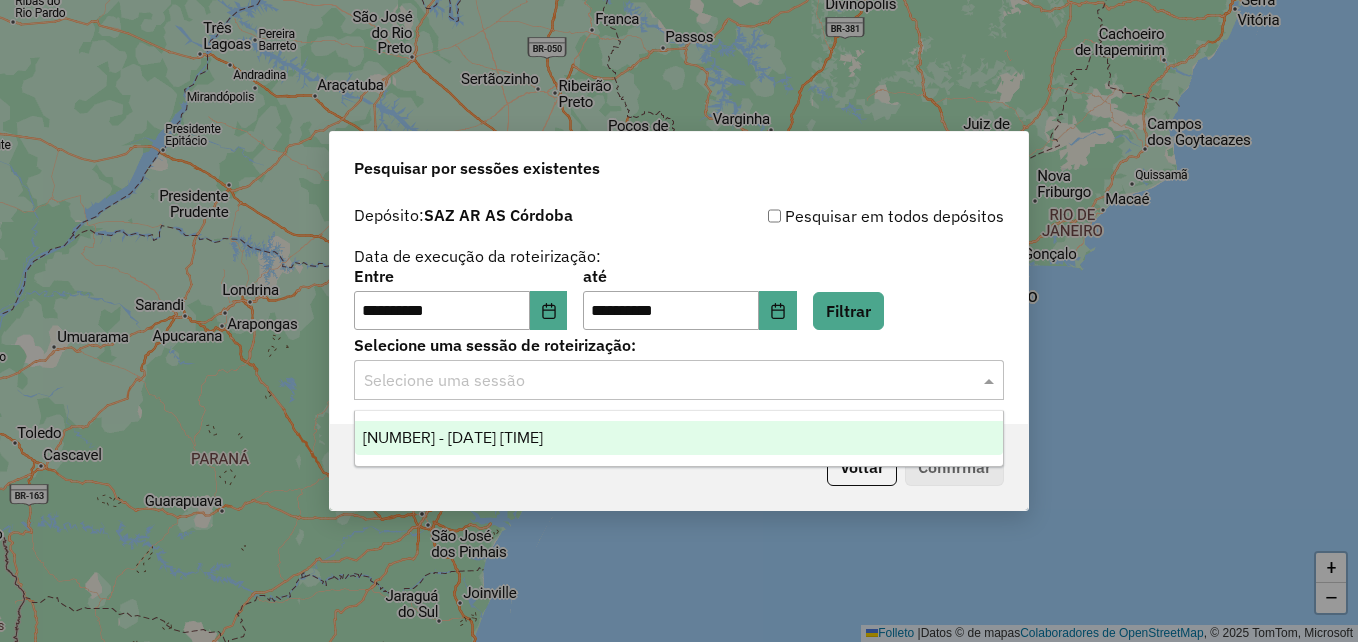 click on "1225810 - 08/08/2025 17:14" at bounding box center [453, 437] 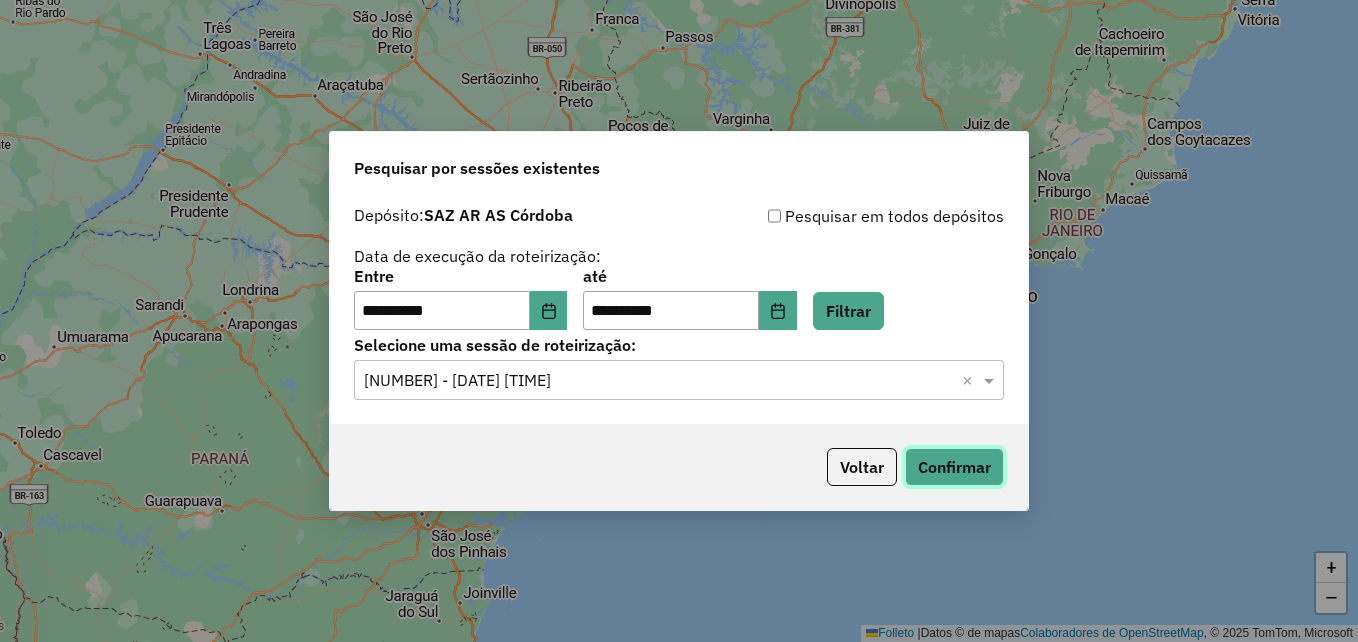 click on "Confirmar" 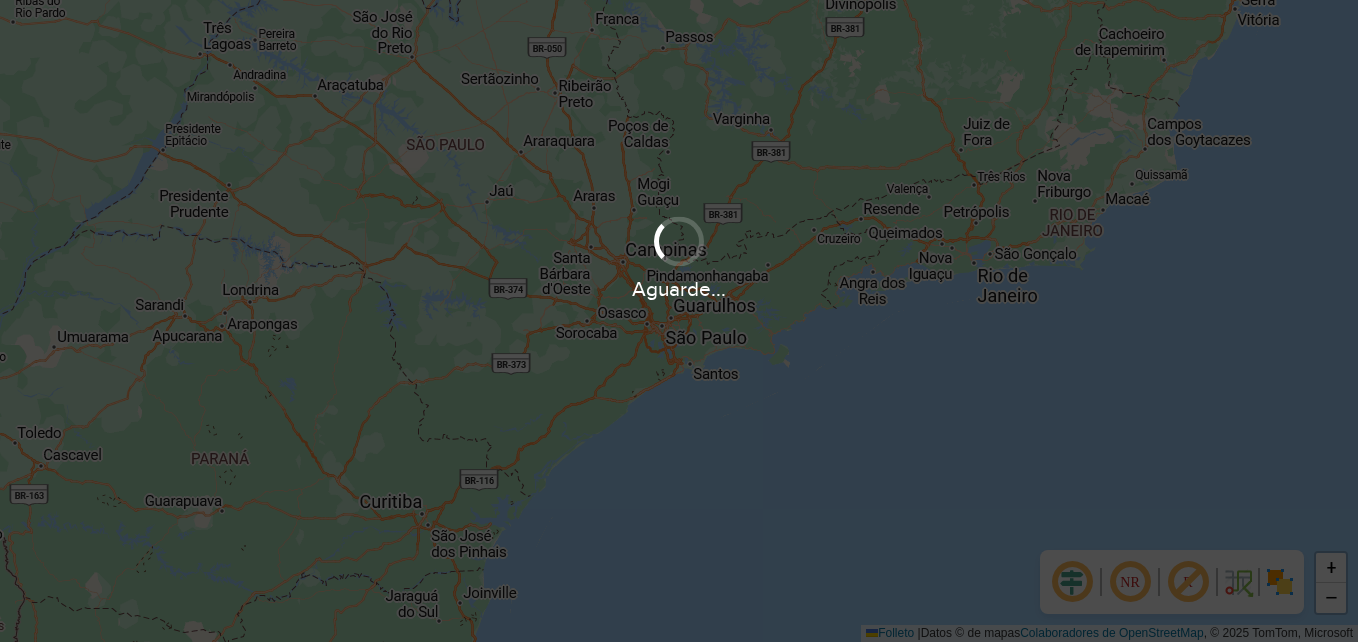 scroll, scrollTop: 0, scrollLeft: 0, axis: both 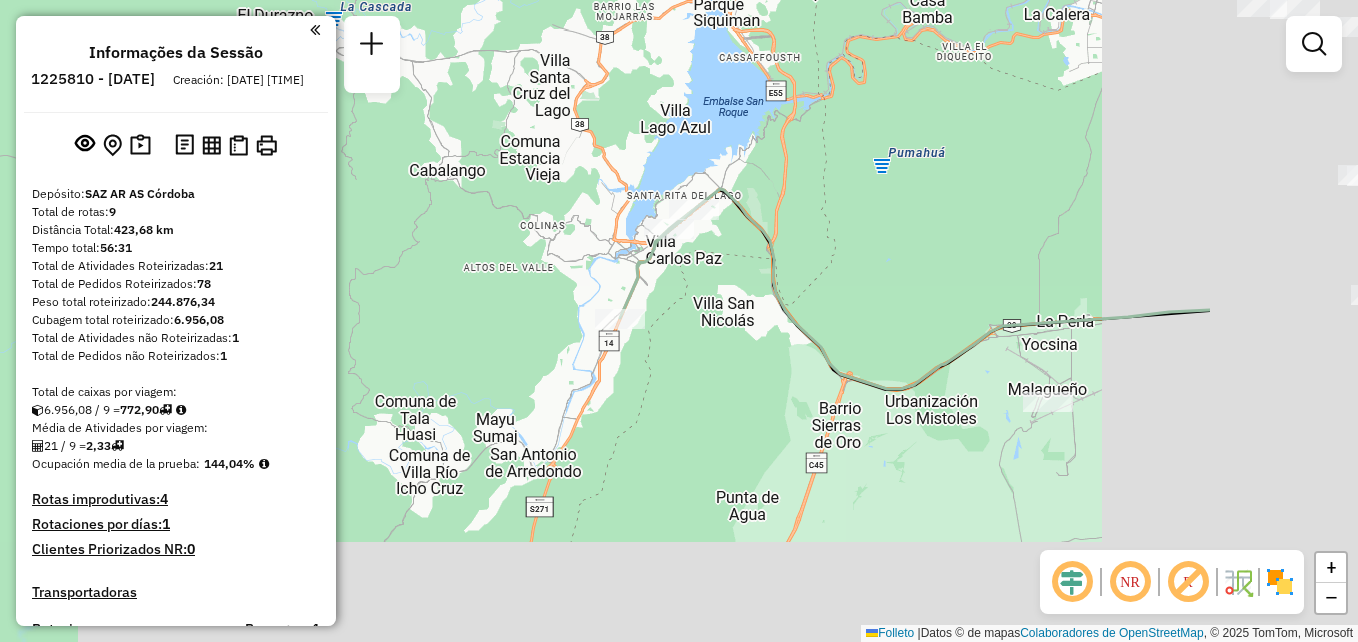 drag, startPoint x: 532, startPoint y: 282, endPoint x: 492, endPoint y: 256, distance: 47.707443 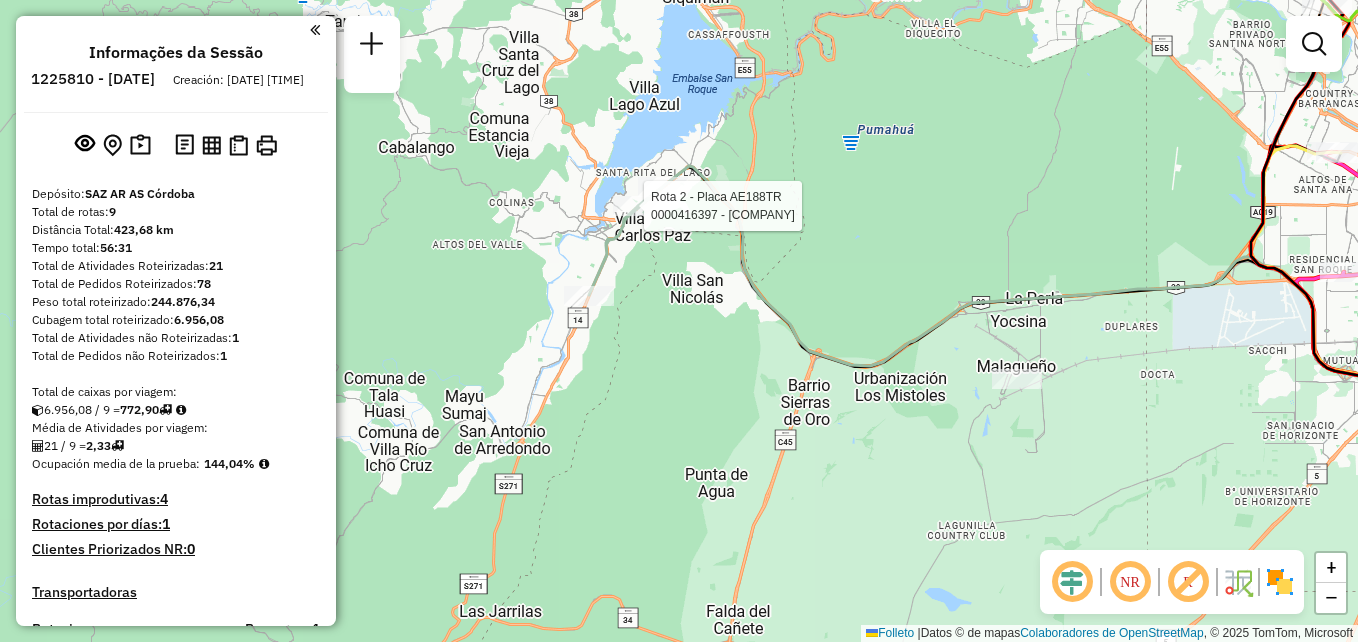 select on "**********" 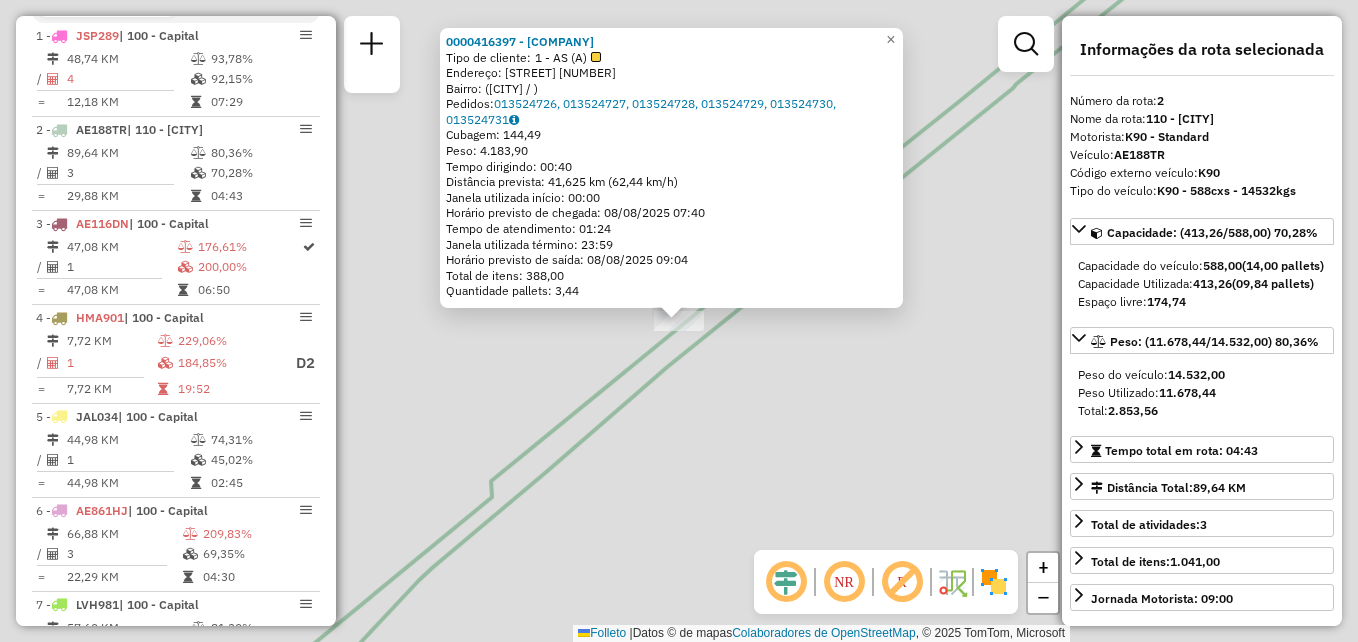 scroll, scrollTop: 799, scrollLeft: 0, axis: vertical 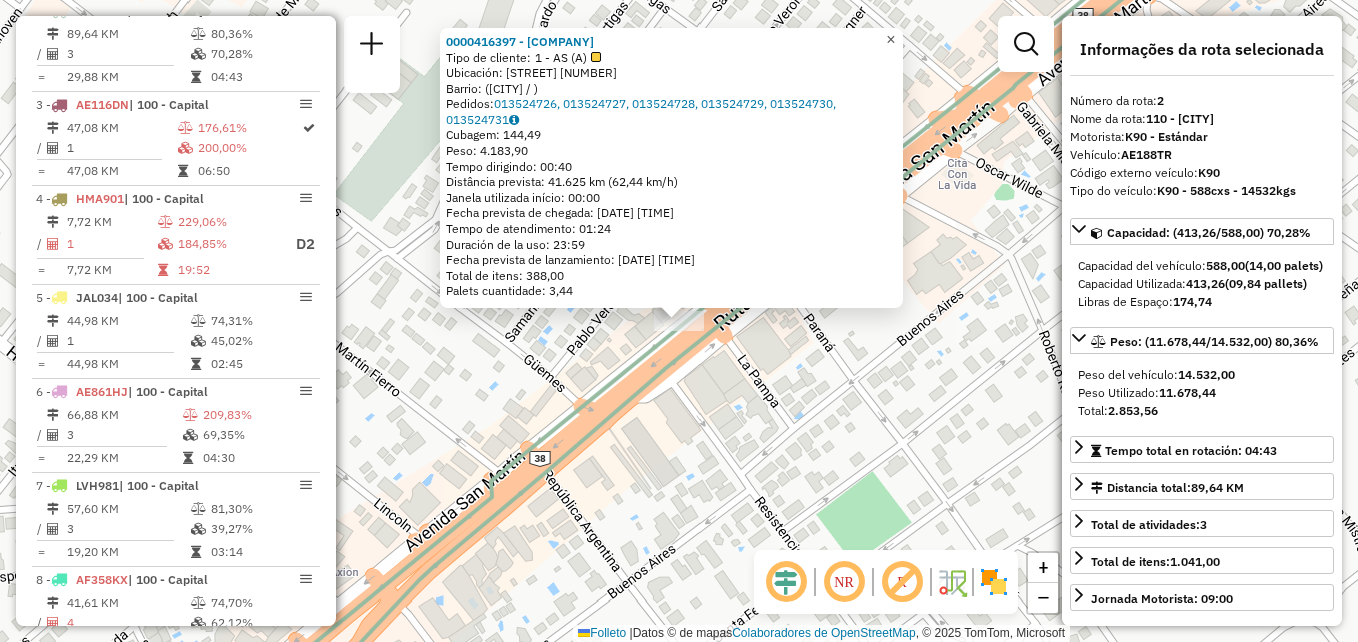 click on "×" 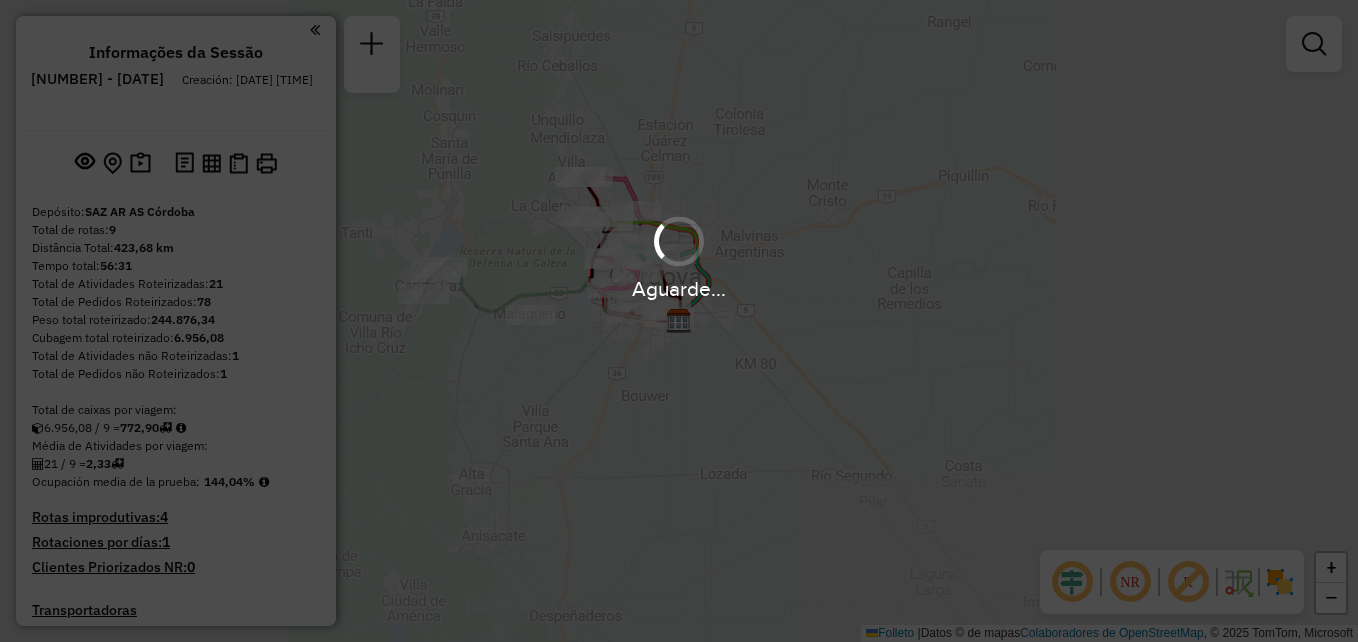 scroll, scrollTop: 0, scrollLeft: 0, axis: both 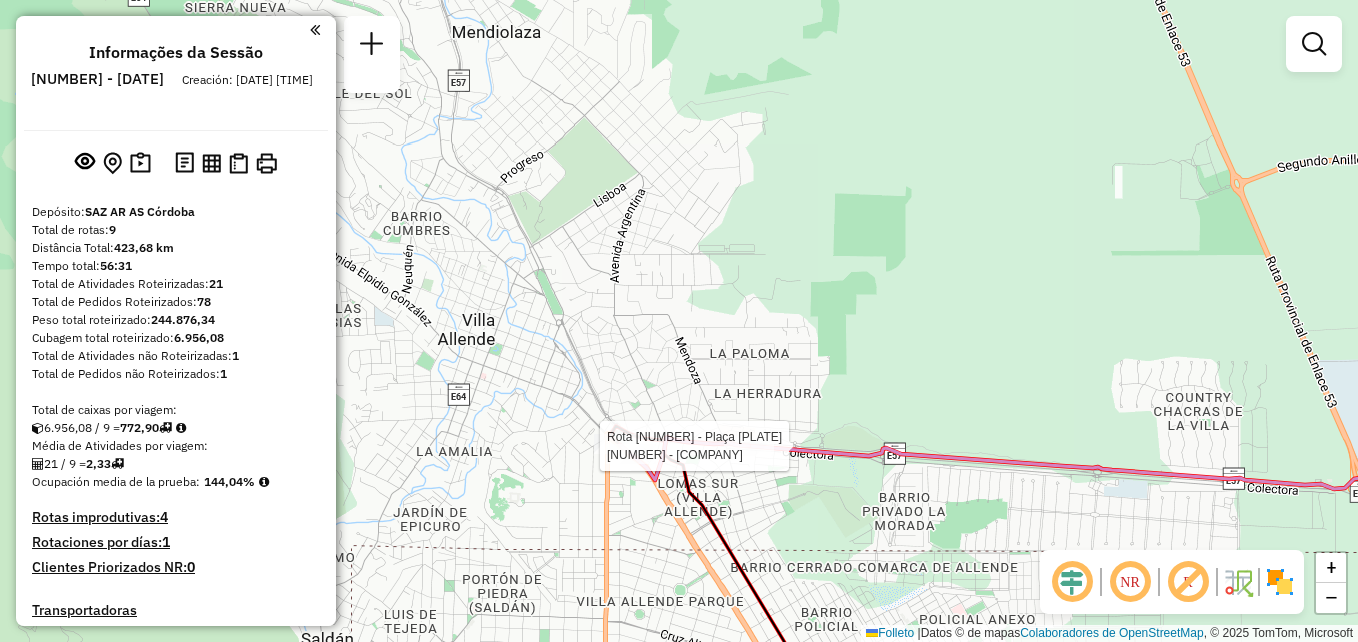 select on "**********" 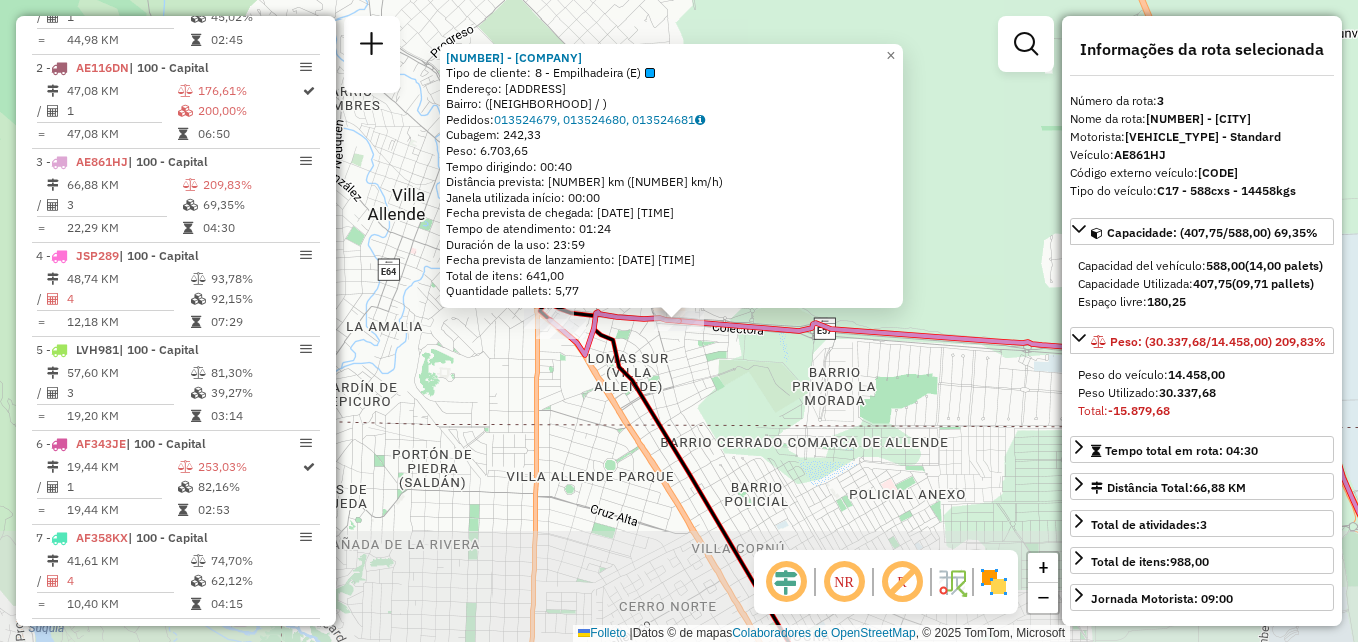 scroll, scrollTop: 893, scrollLeft: 0, axis: vertical 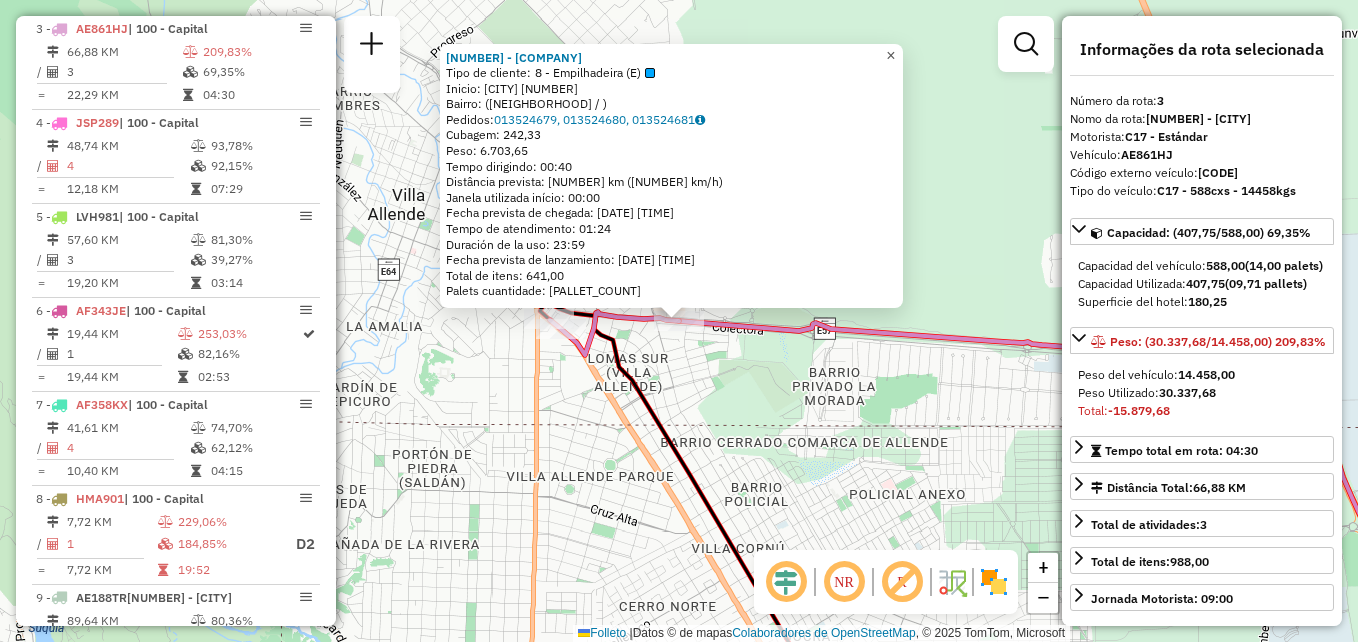 click on "×" 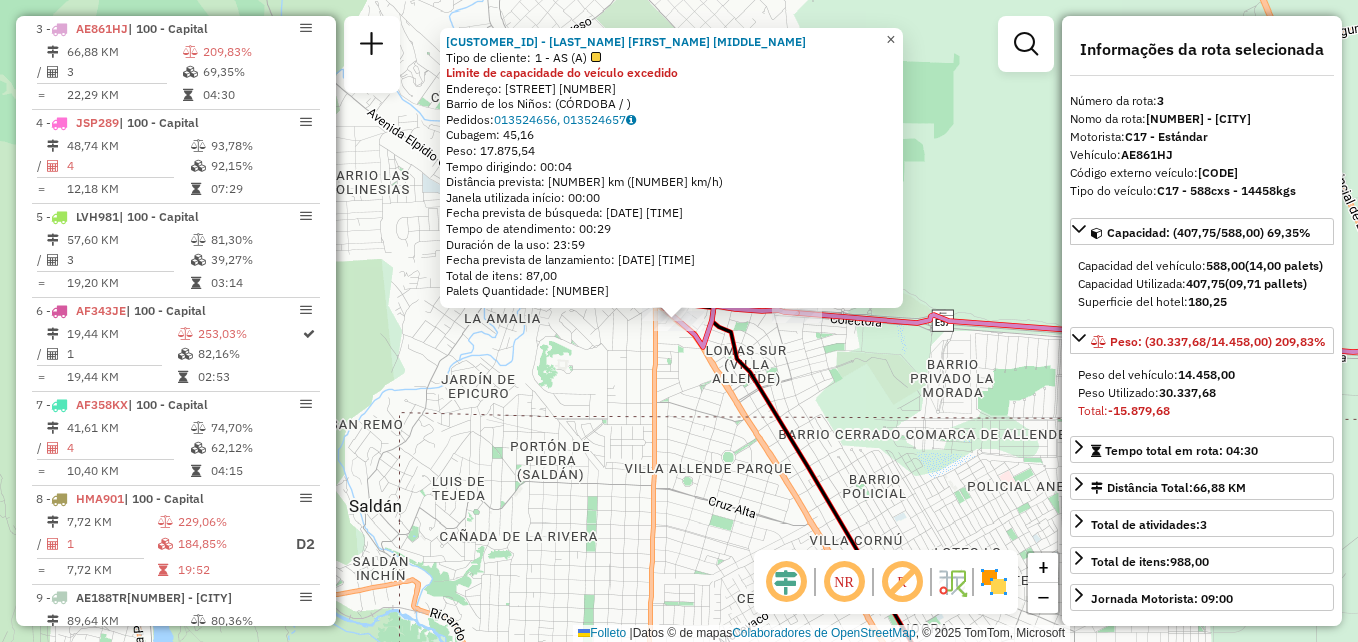 click on "×" 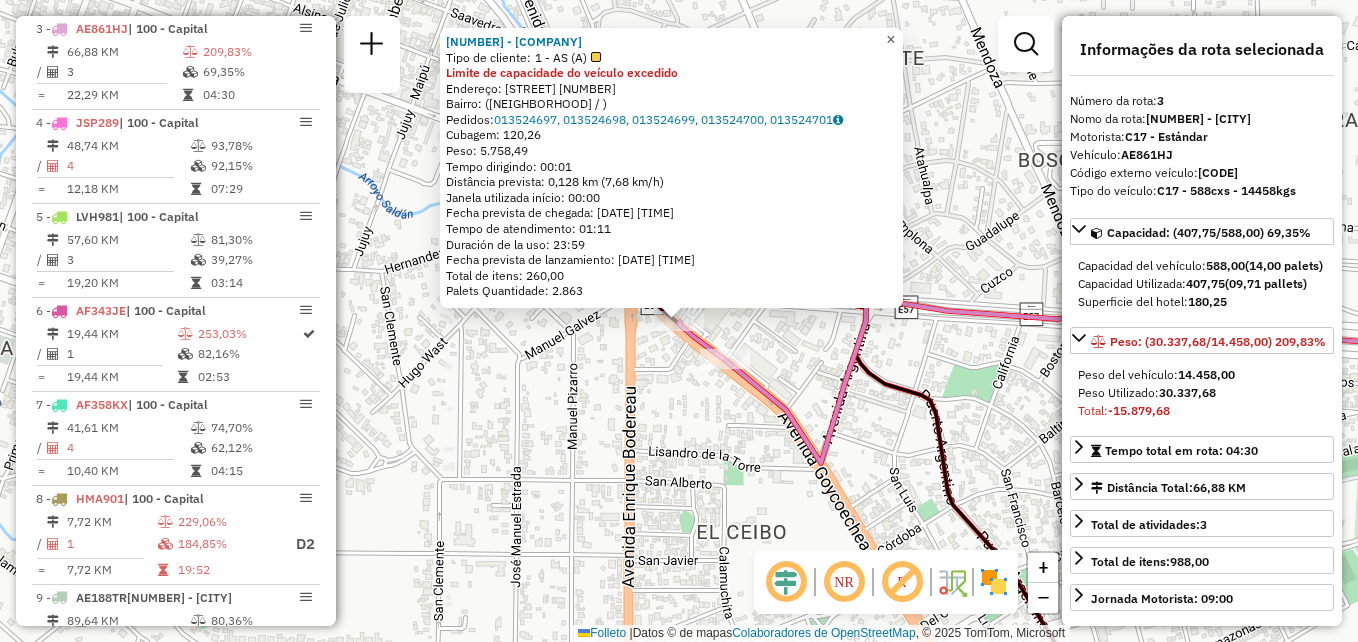 drag, startPoint x: 911, startPoint y: 31, endPoint x: 800, endPoint y: 59, distance: 114.47707 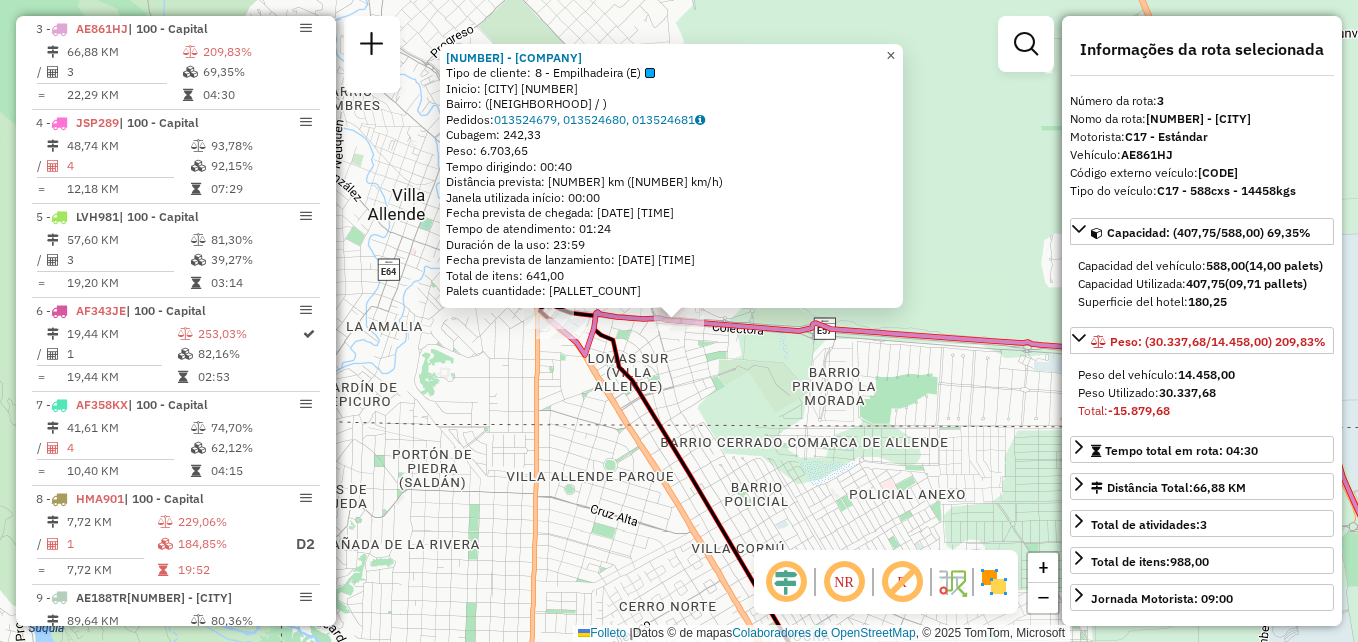 click on "×" 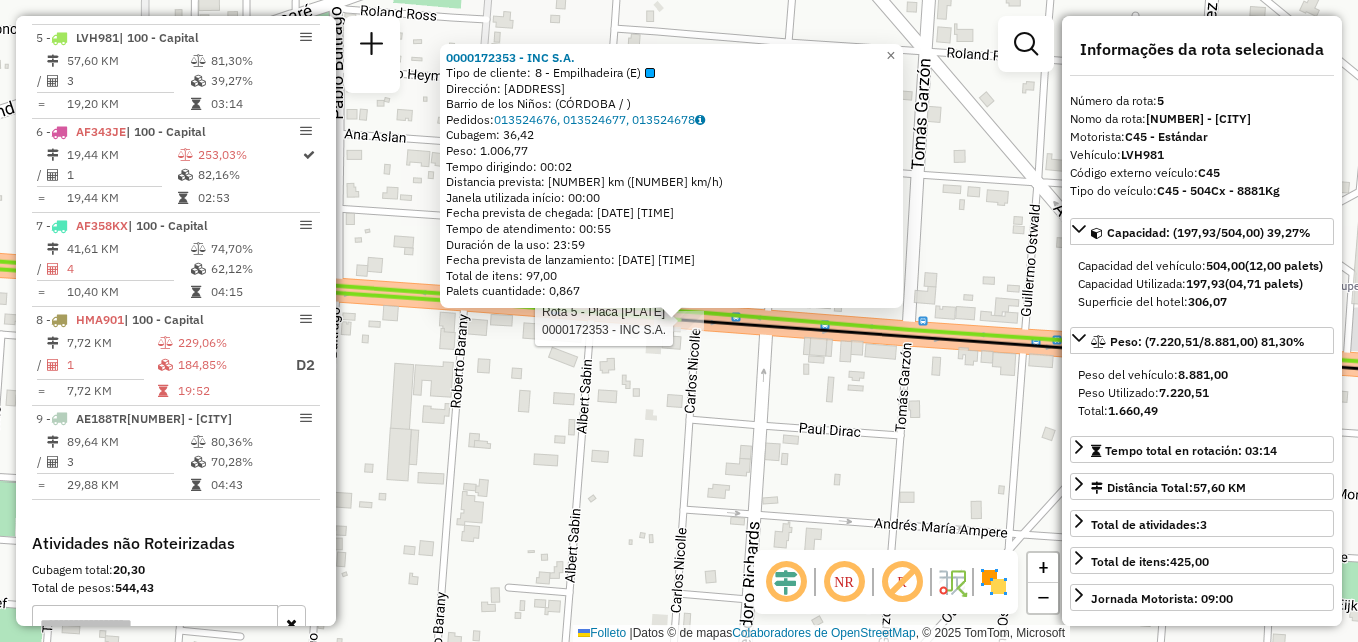 scroll, scrollTop: 1081, scrollLeft: 0, axis: vertical 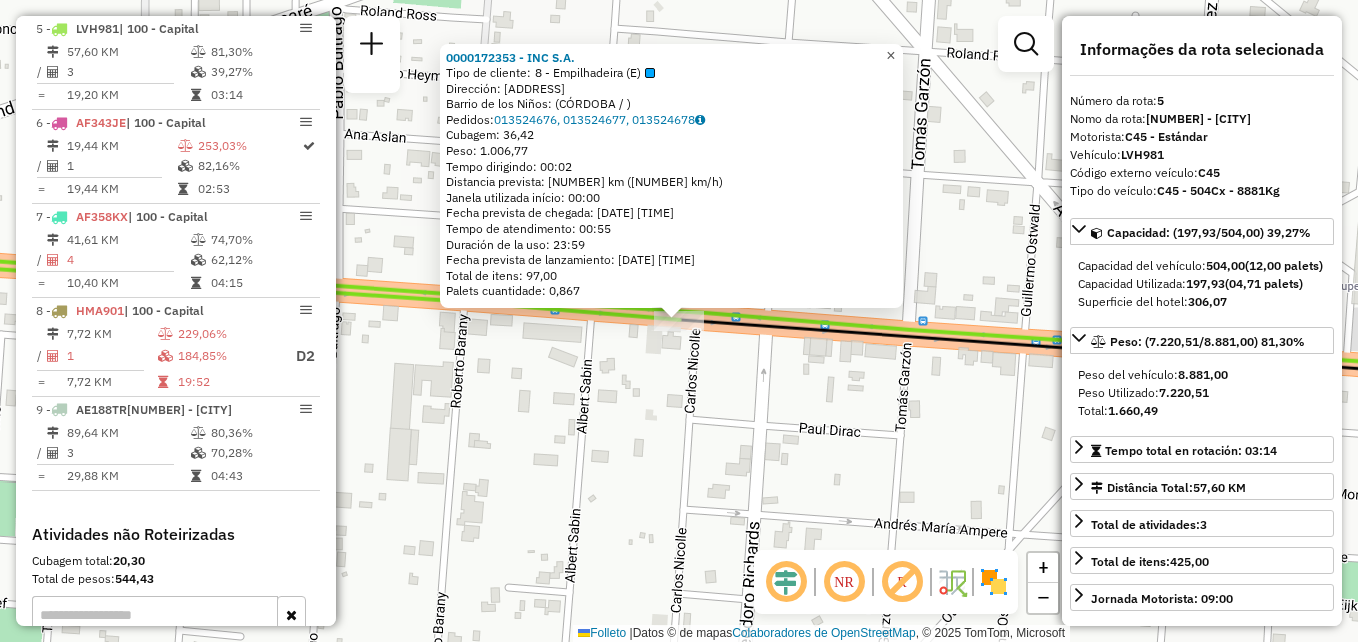 click on "×" 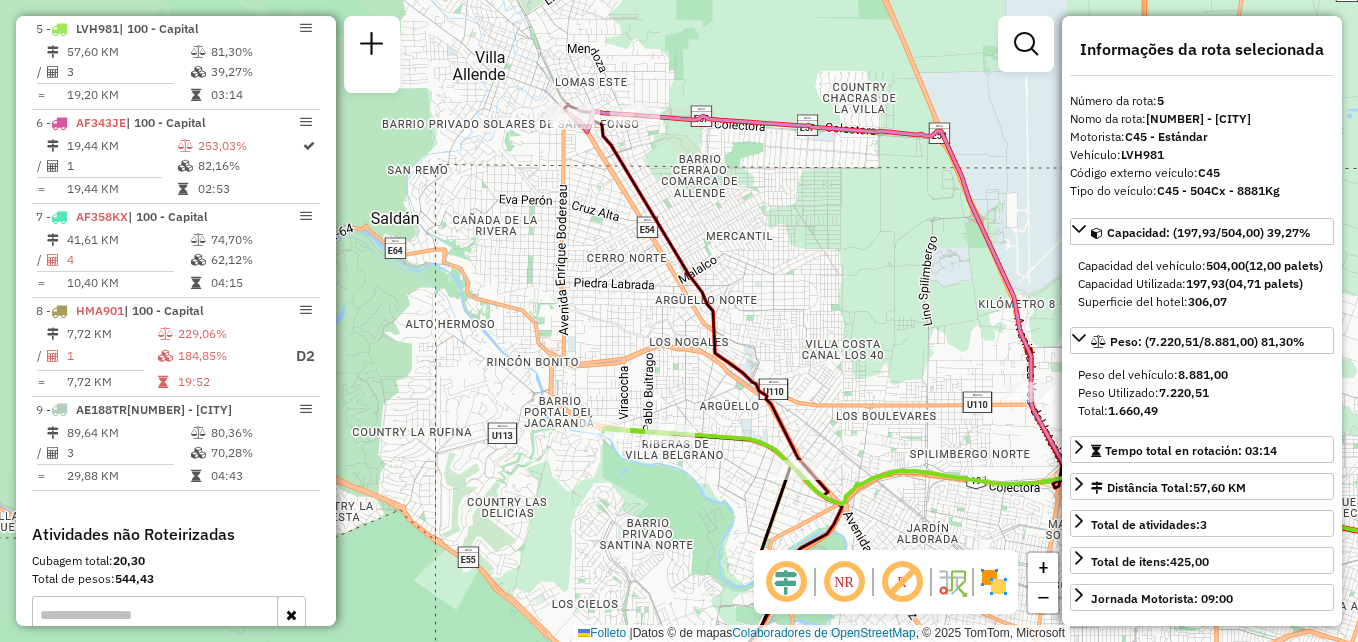 drag, startPoint x: 867, startPoint y: 334, endPoint x: 742, endPoint y: 390, distance: 136.9708 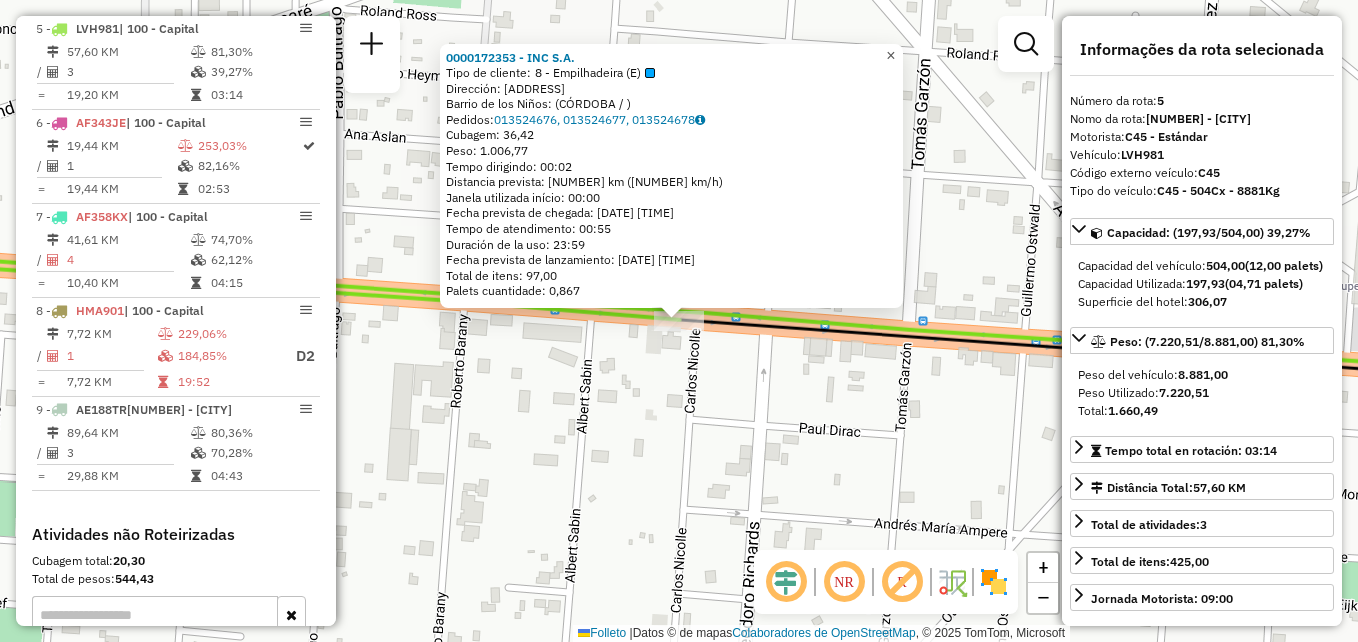 click on "×" 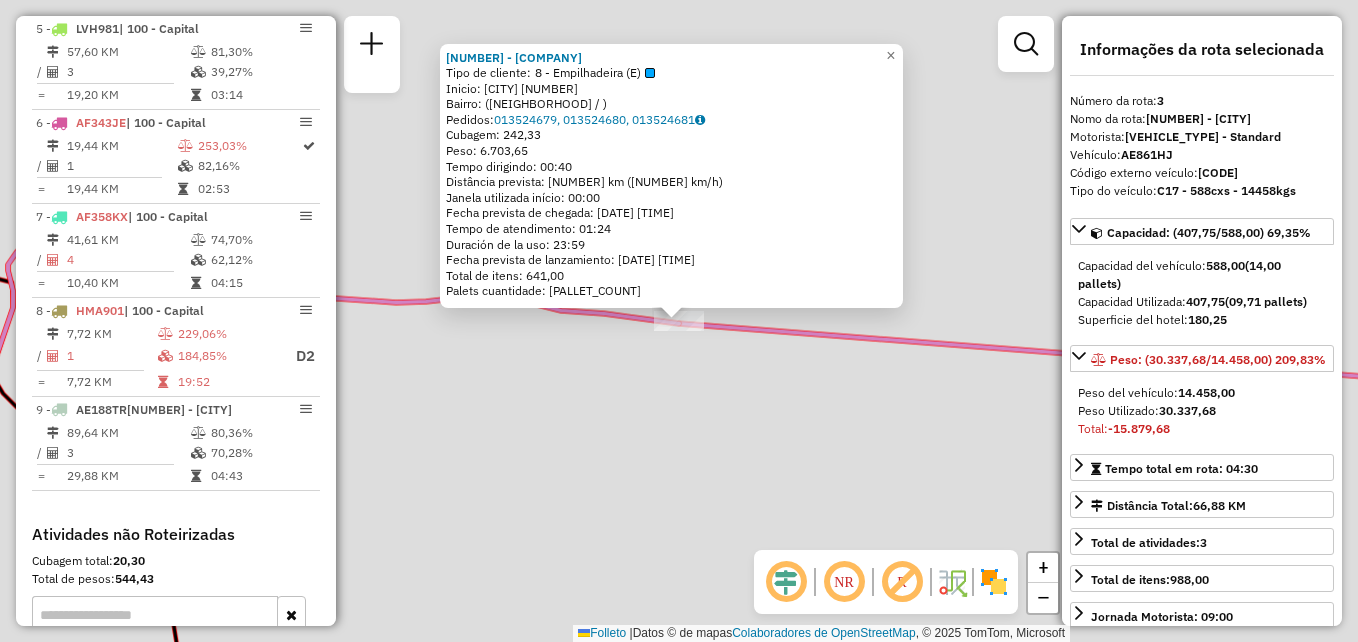 scroll, scrollTop: 893, scrollLeft: 0, axis: vertical 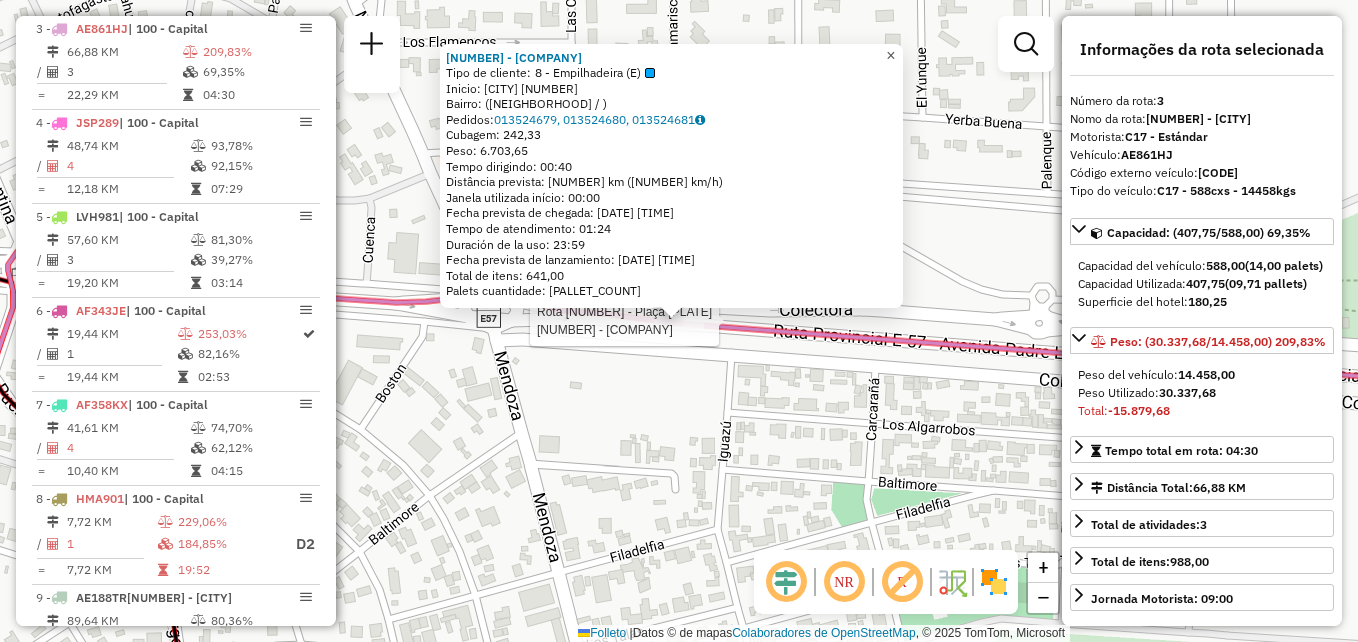 click on "×" 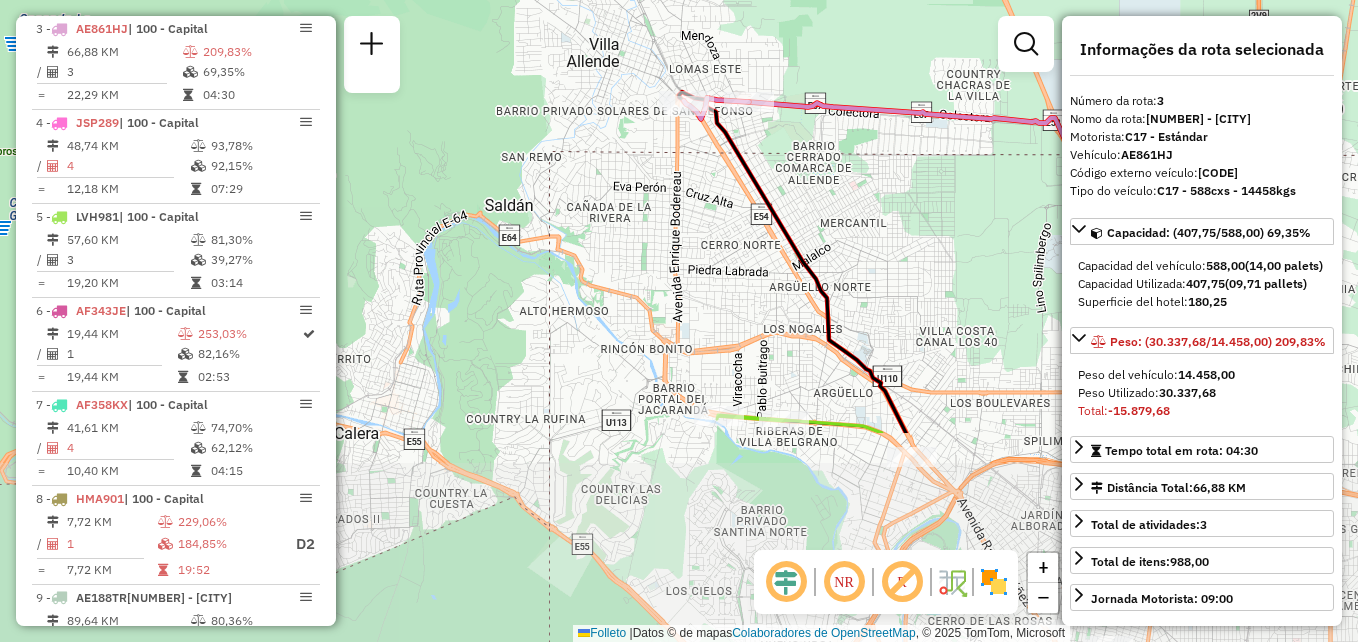 drag, startPoint x: 783, startPoint y: 260, endPoint x: 771, endPoint y: 161, distance: 99.724625 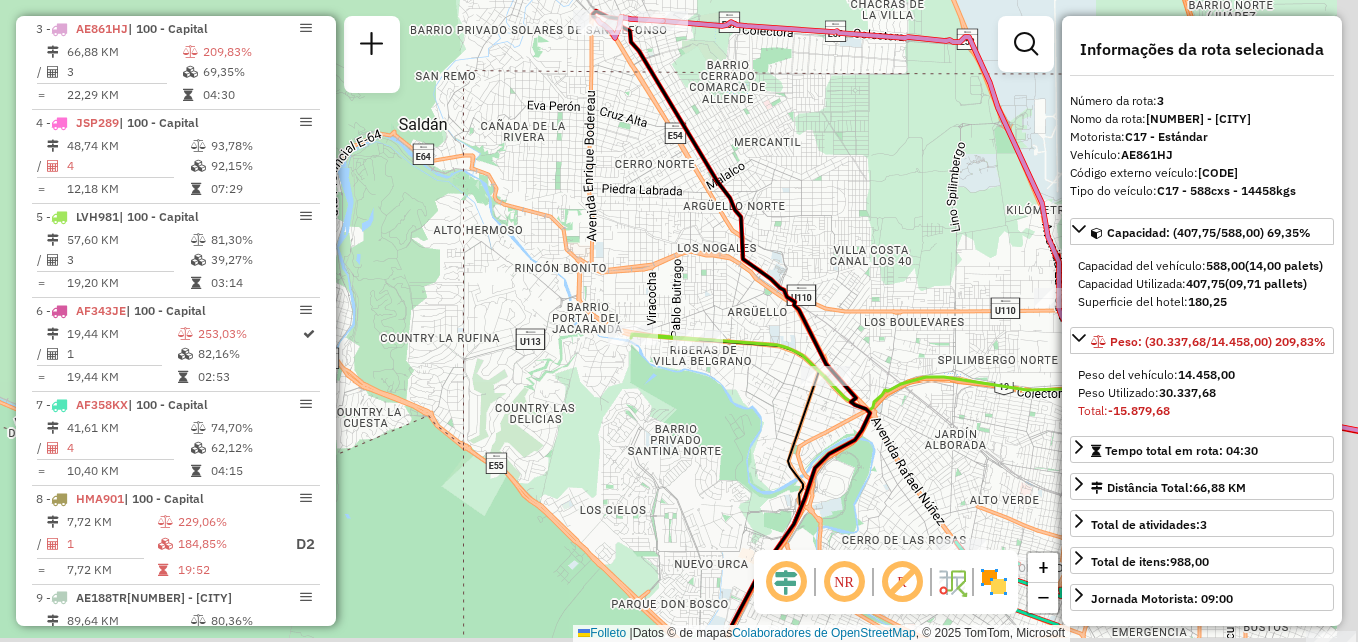 drag, startPoint x: 802, startPoint y: 411, endPoint x: 634, endPoint y: 263, distance: 223.89284 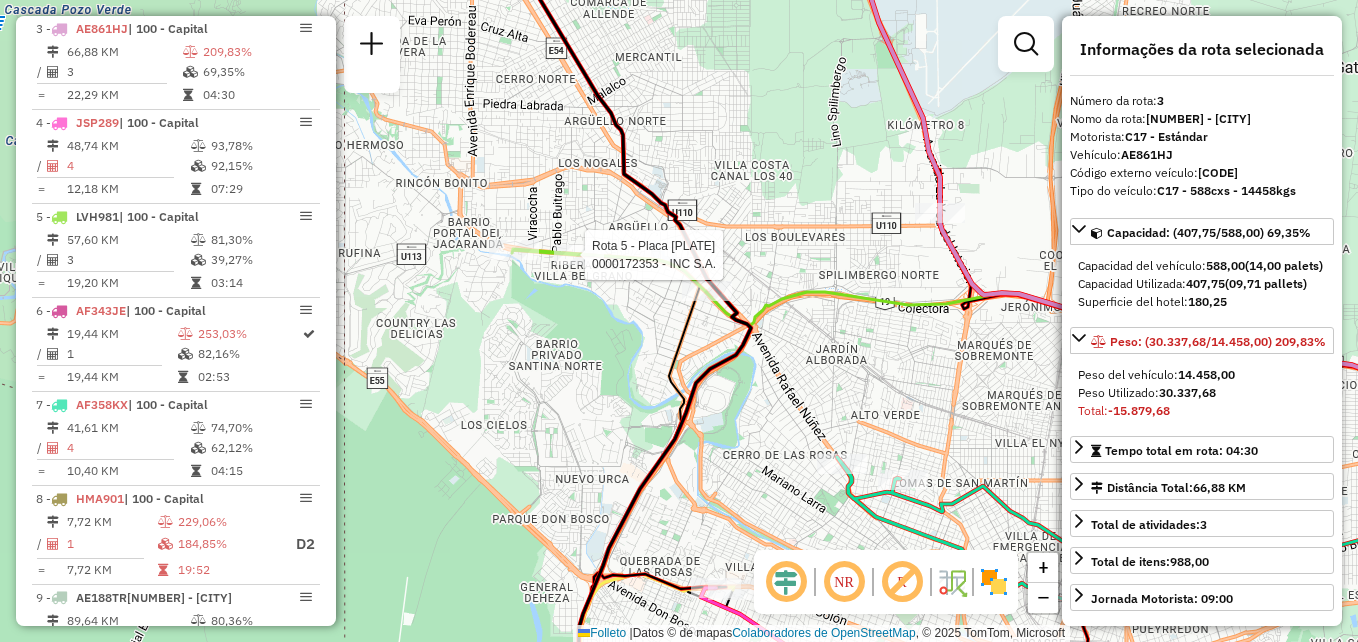 drag, startPoint x: 947, startPoint y: 297, endPoint x: 728, endPoint y: 254, distance: 223.18153 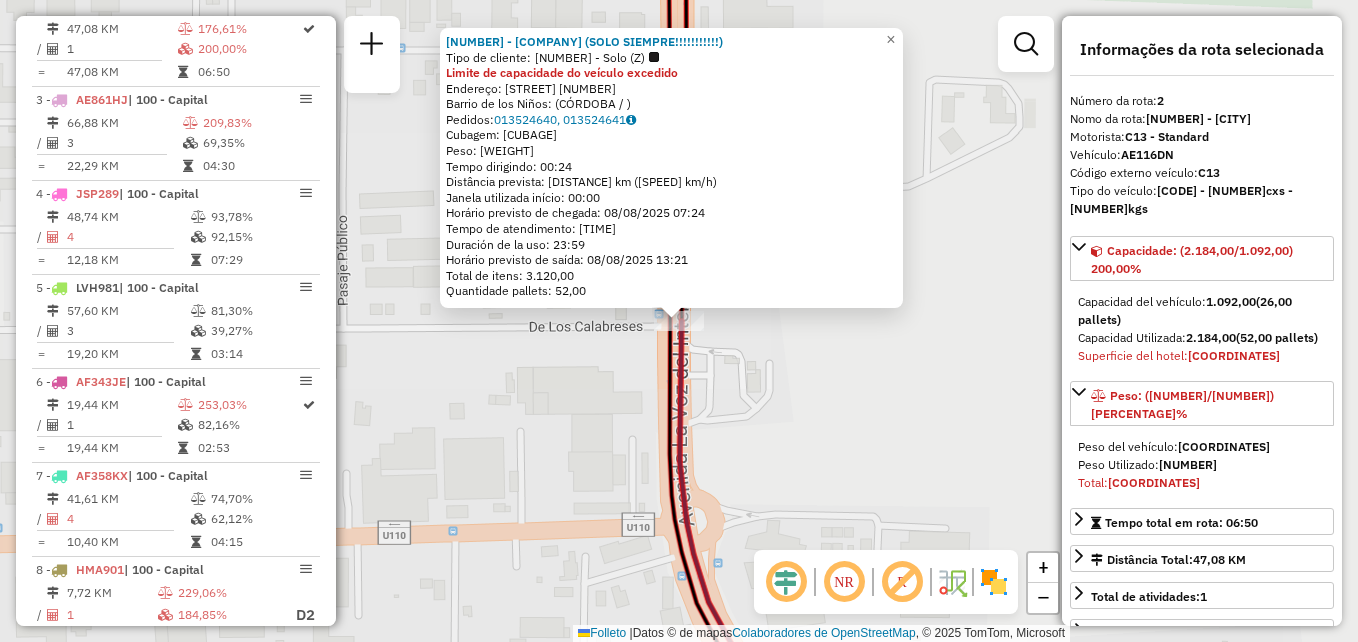 scroll, scrollTop: 799, scrollLeft: 0, axis: vertical 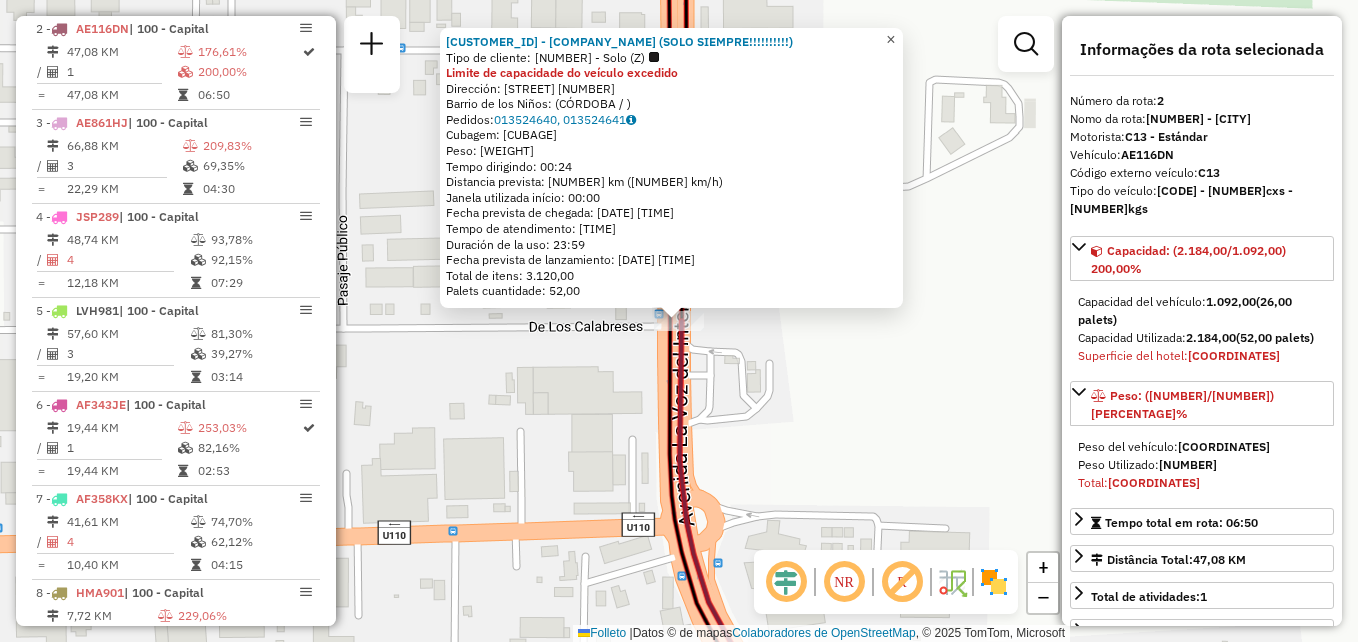 click on "×" 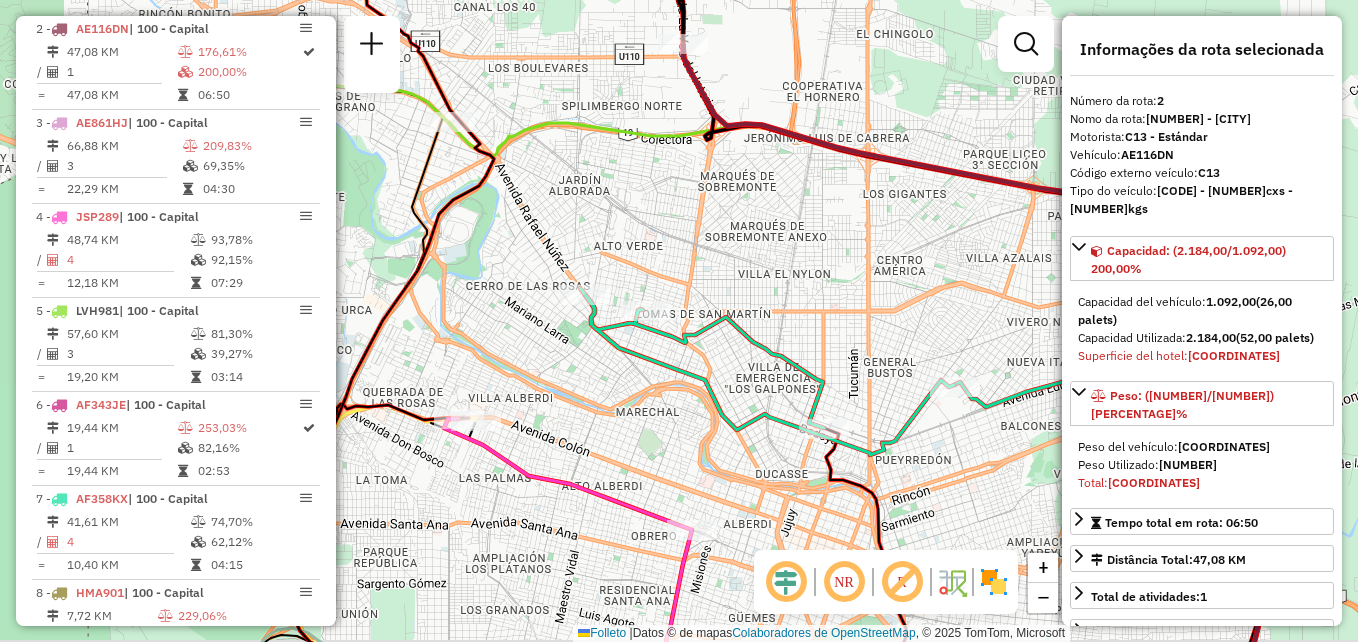 drag, startPoint x: 689, startPoint y: 458, endPoint x: 661, endPoint y: 359, distance: 102.88343 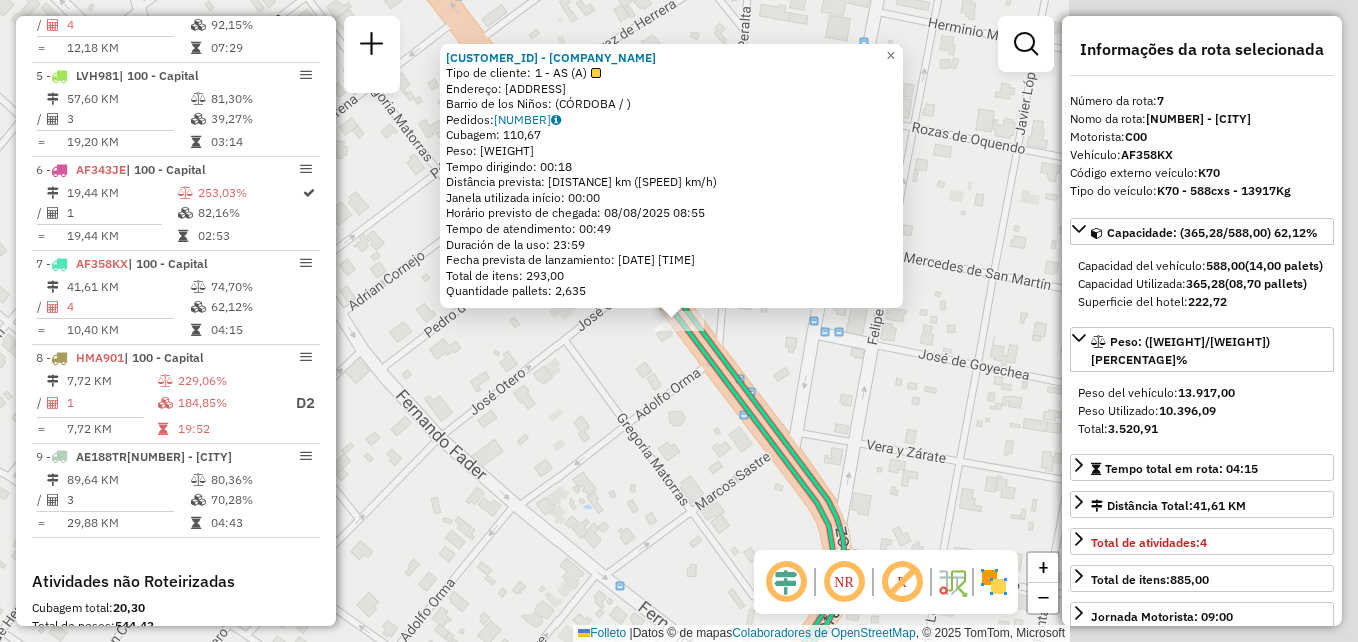 scroll, scrollTop: 1269, scrollLeft: 0, axis: vertical 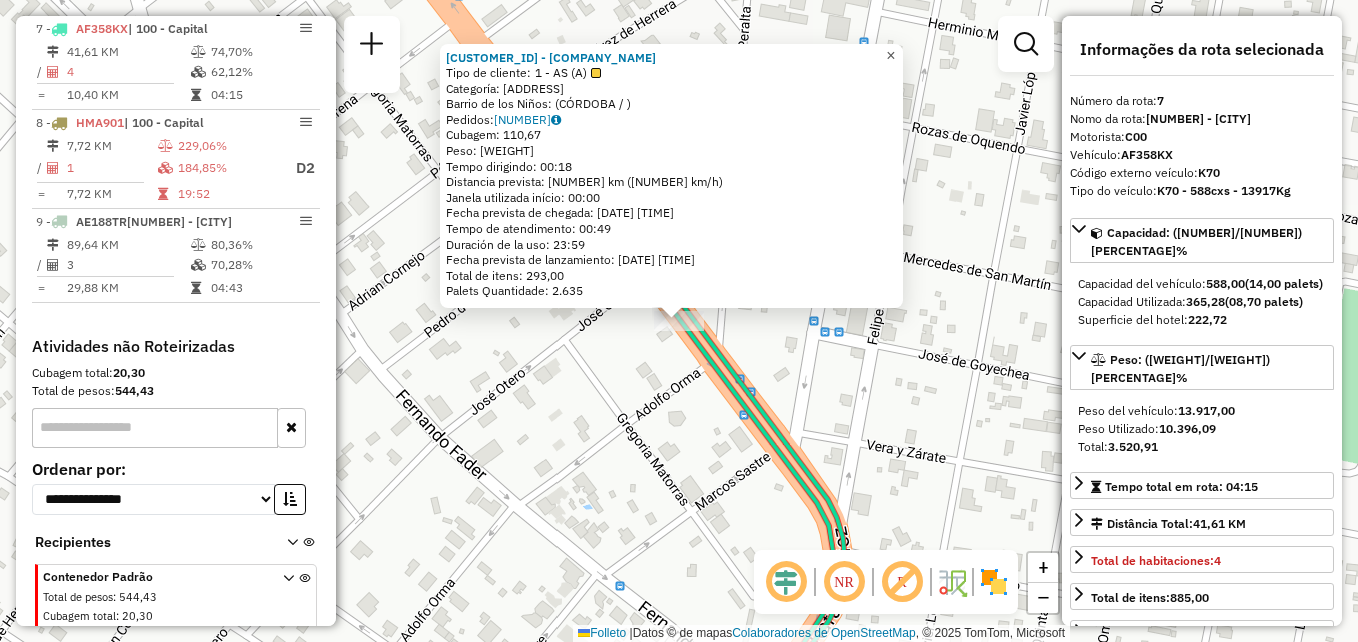 drag, startPoint x: 910, startPoint y: 35, endPoint x: 853, endPoint y: 48, distance: 58.463665 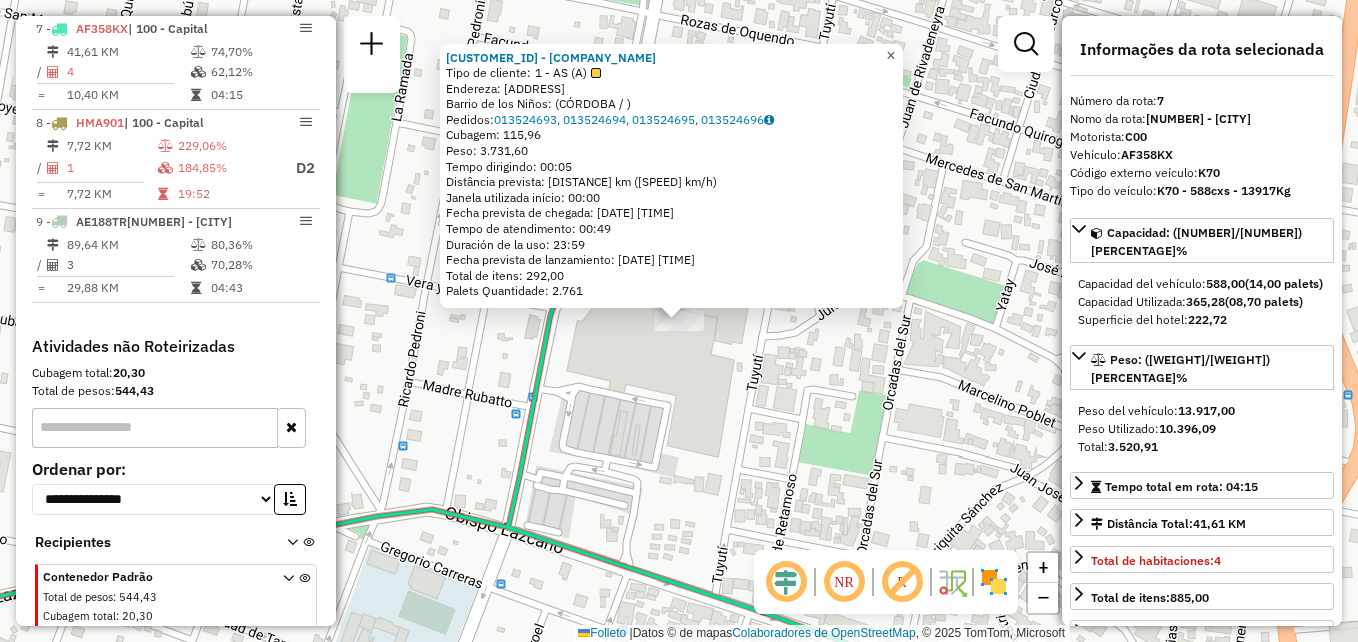 click on "×" 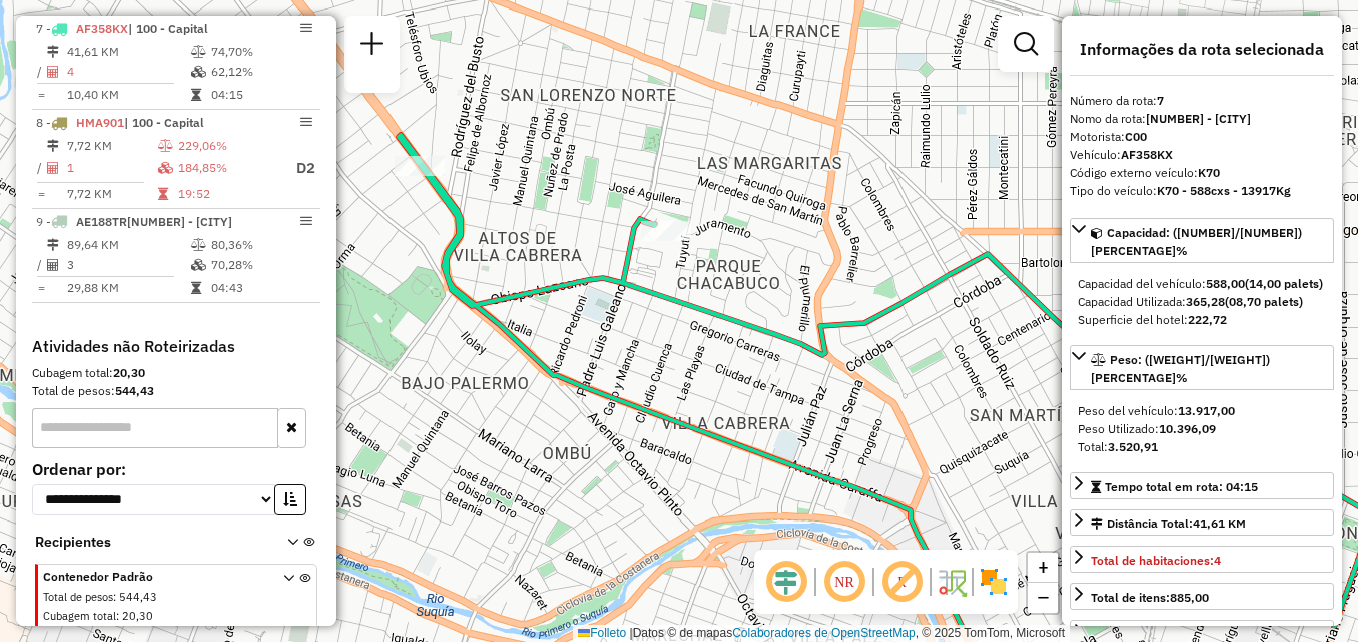 drag, startPoint x: 767, startPoint y: 338, endPoint x: 617, endPoint y: 170, distance: 225.2199 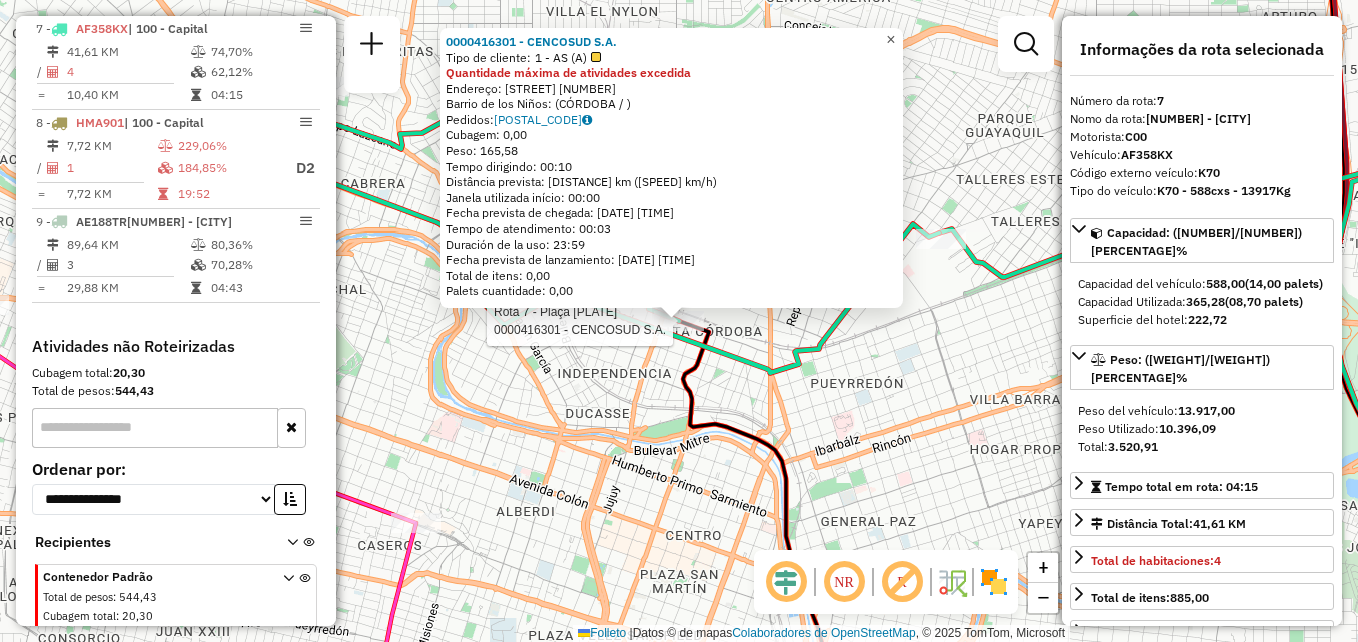 click on "×" 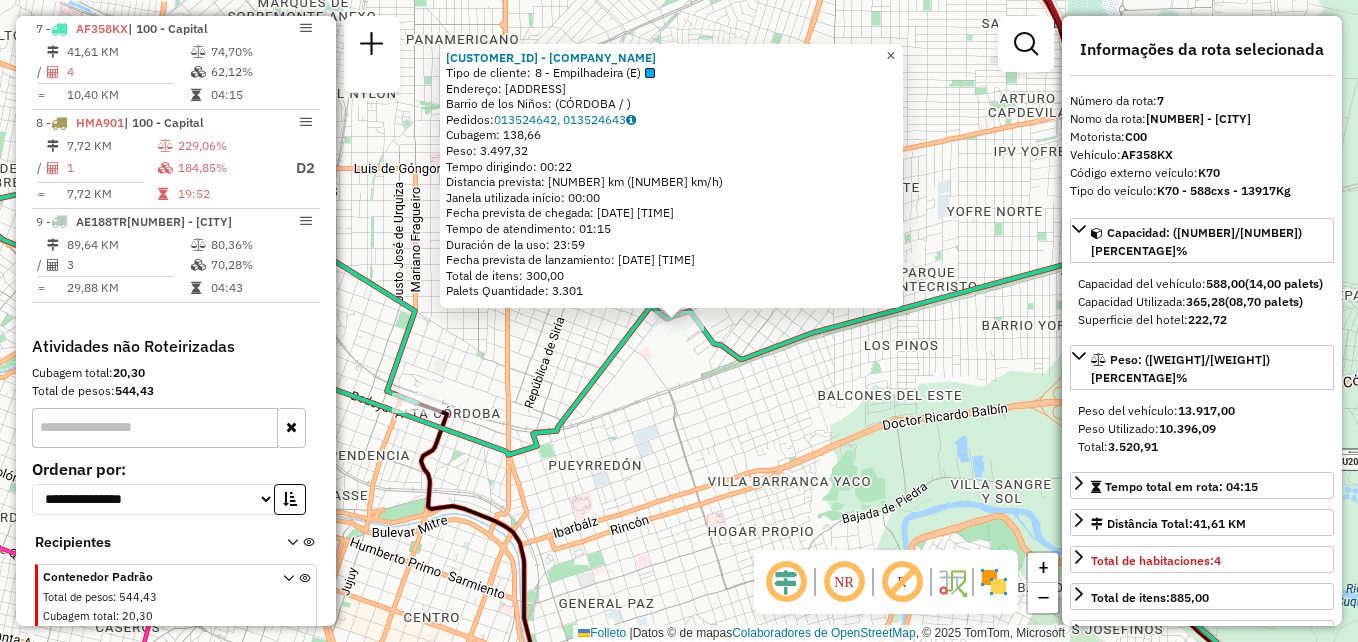click on "×" 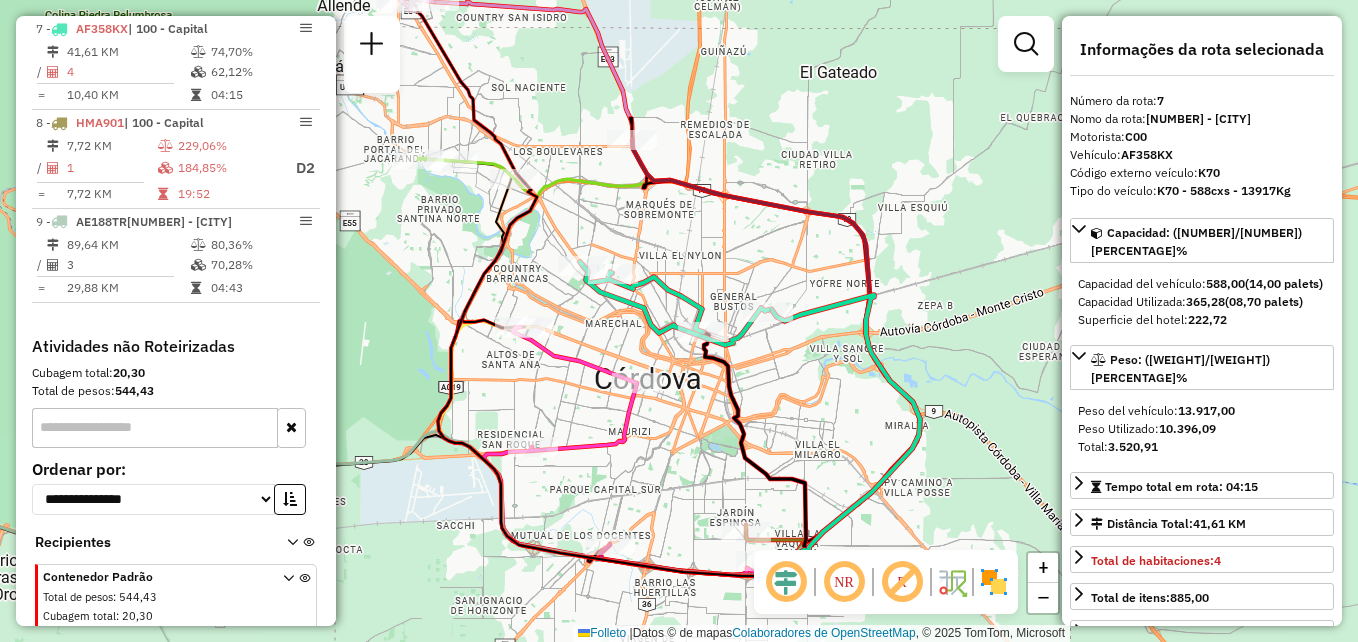 drag, startPoint x: 672, startPoint y: 362, endPoint x: 758, endPoint y: 341, distance: 88.52683 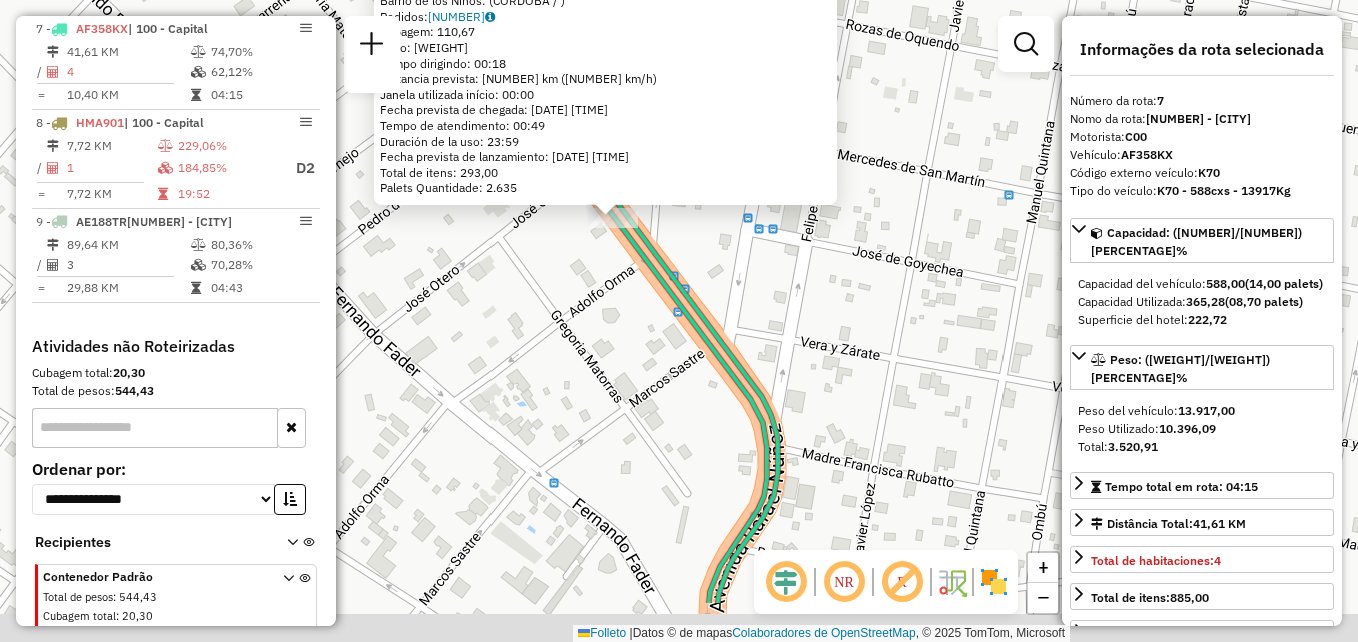 drag, startPoint x: 718, startPoint y: 318, endPoint x: 635, endPoint y: 197, distance: 146.73105 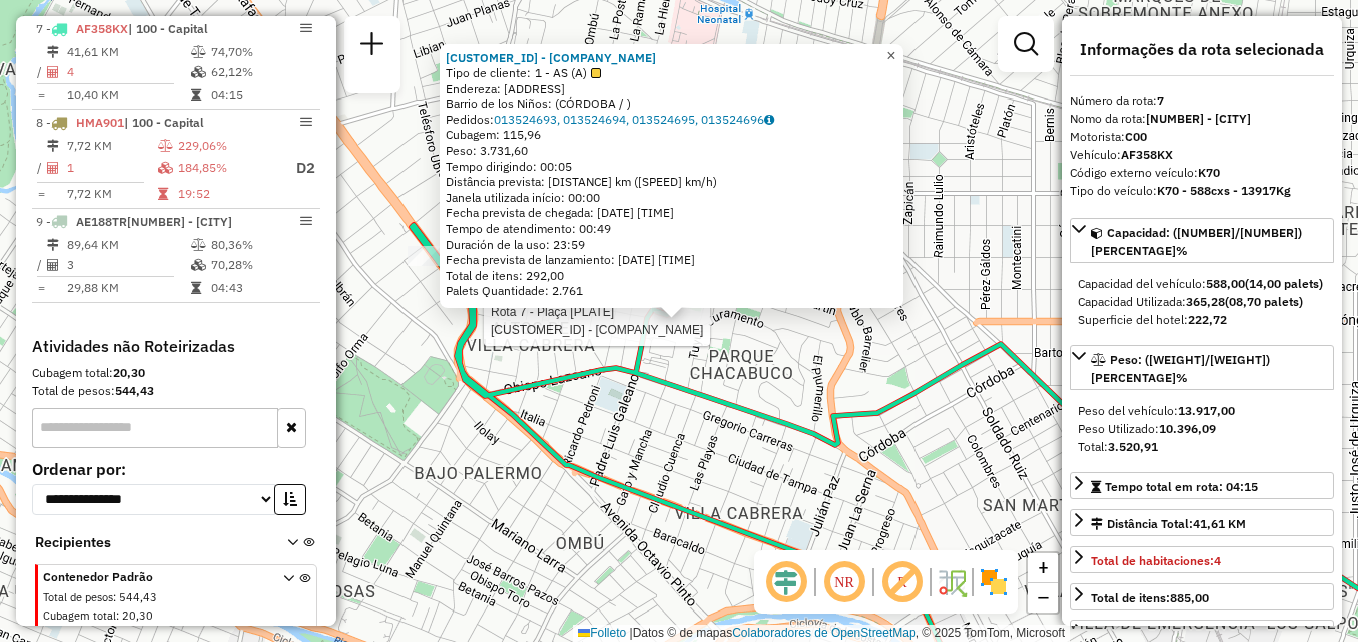 click on "×" 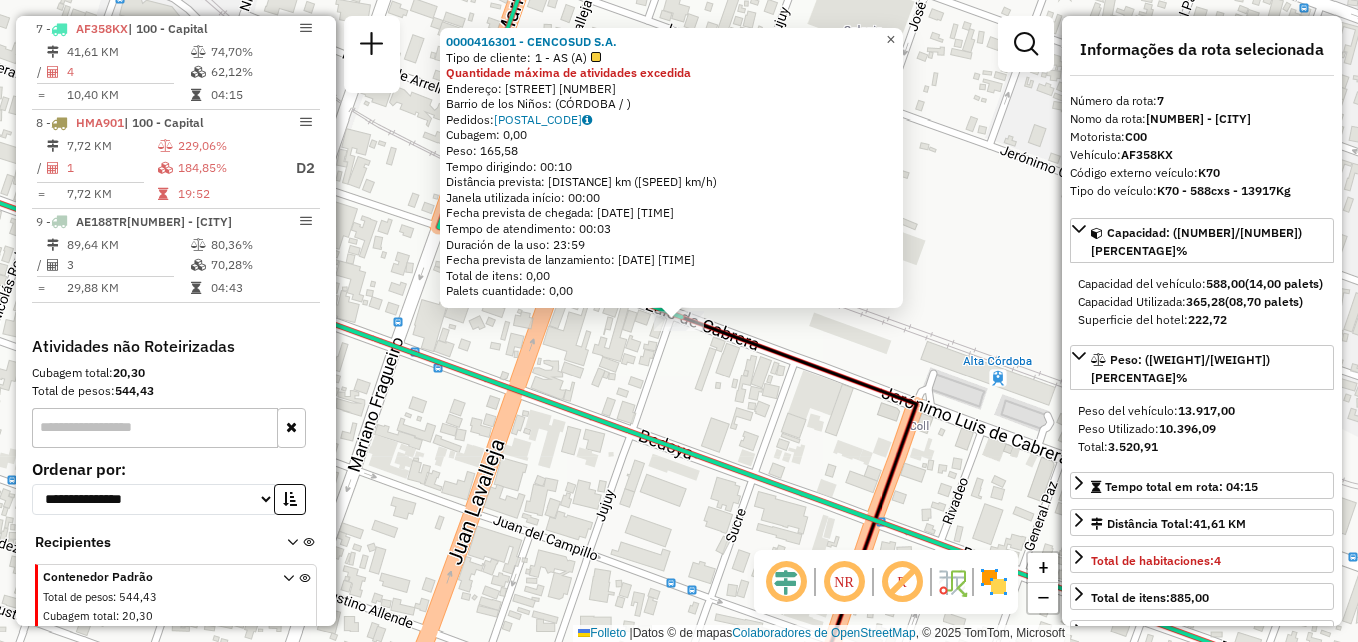 click on "×" 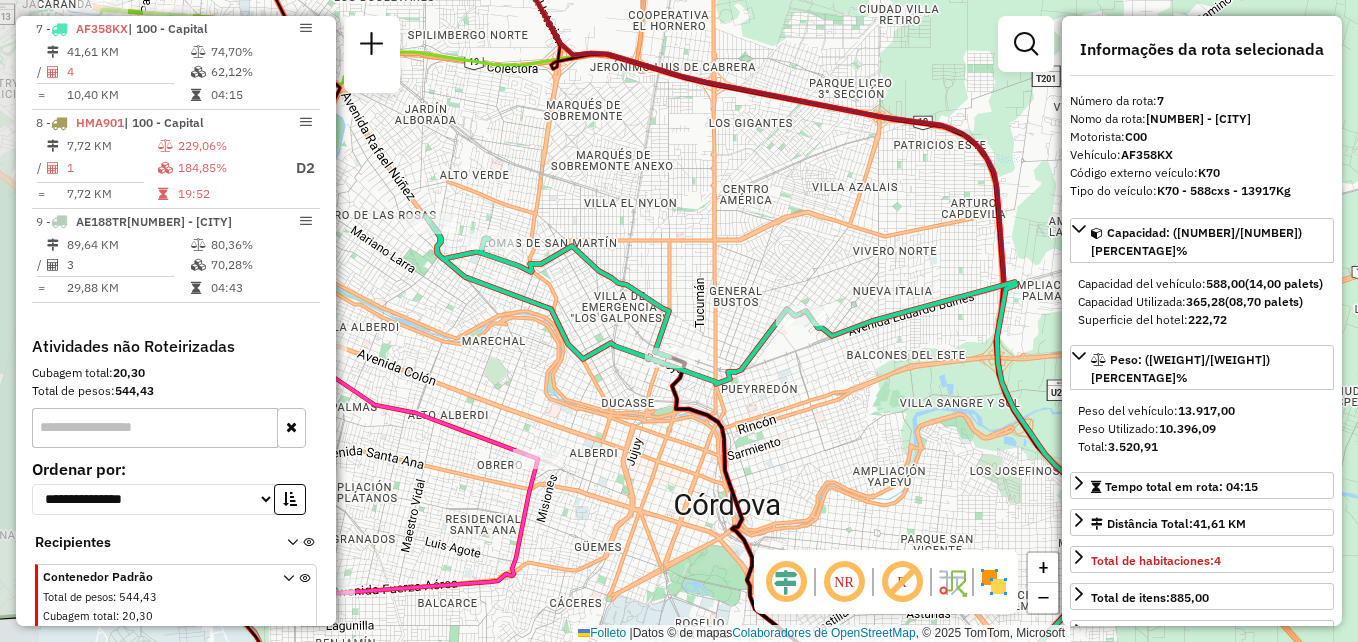 drag, startPoint x: 610, startPoint y: 421, endPoint x: 695, endPoint y: 421, distance: 85 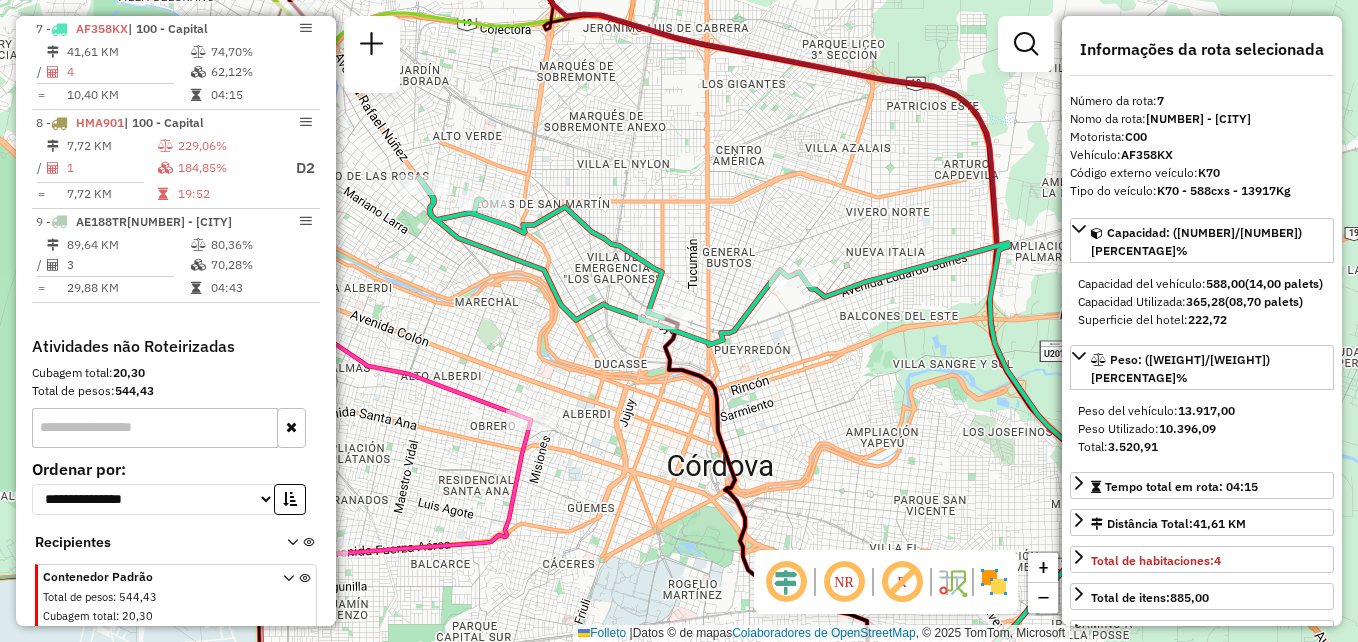 drag, startPoint x: 821, startPoint y: 423, endPoint x: 813, endPoint y: 147, distance: 276.1159 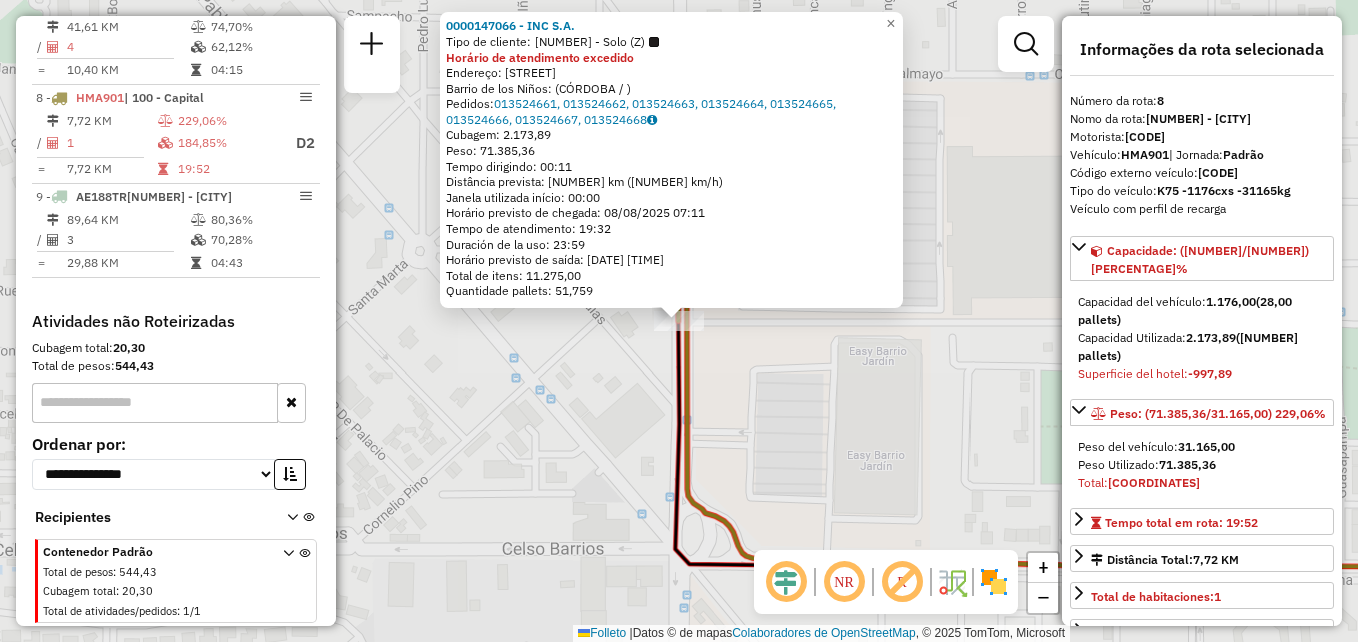 scroll, scrollTop: 1312, scrollLeft: 0, axis: vertical 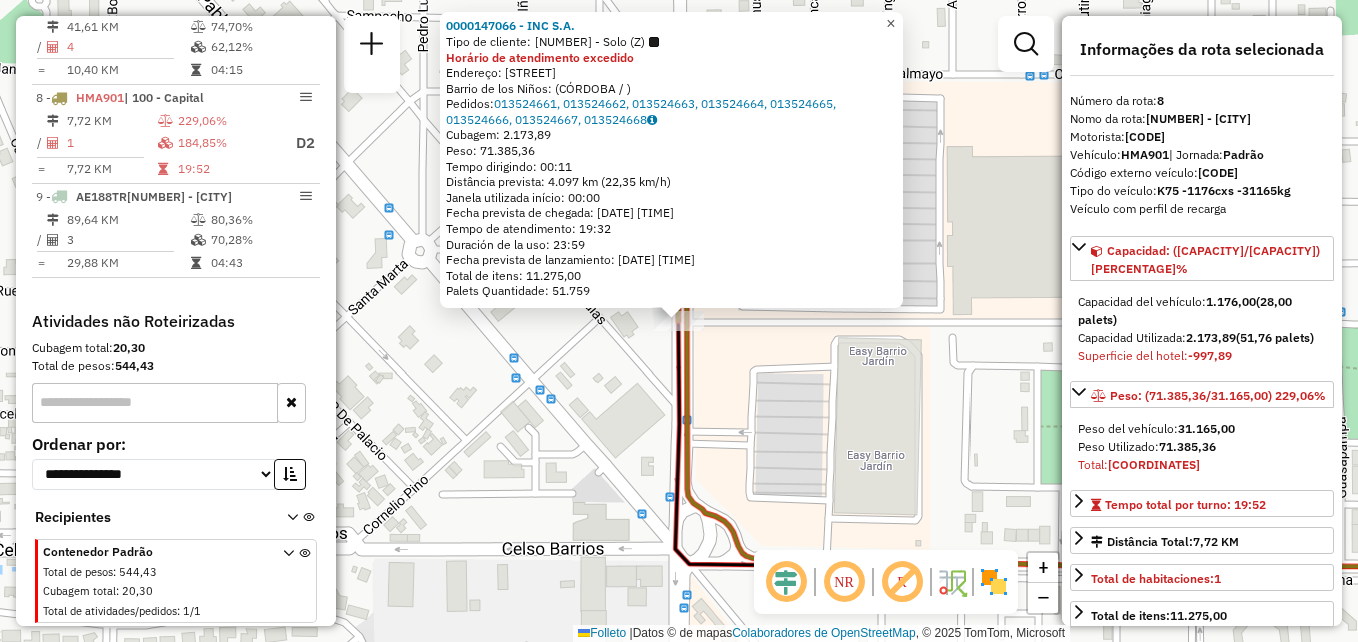 click on "×" 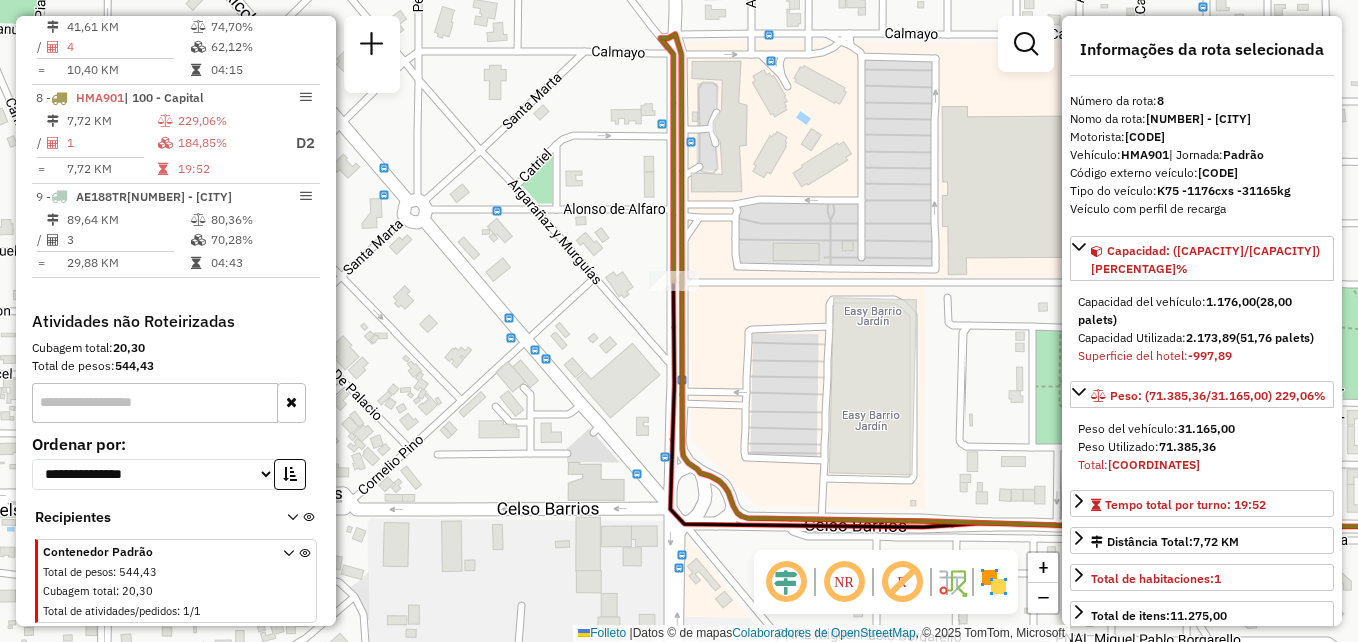drag, startPoint x: 753, startPoint y: 413, endPoint x: 698, endPoint y: 296, distance: 129.28264 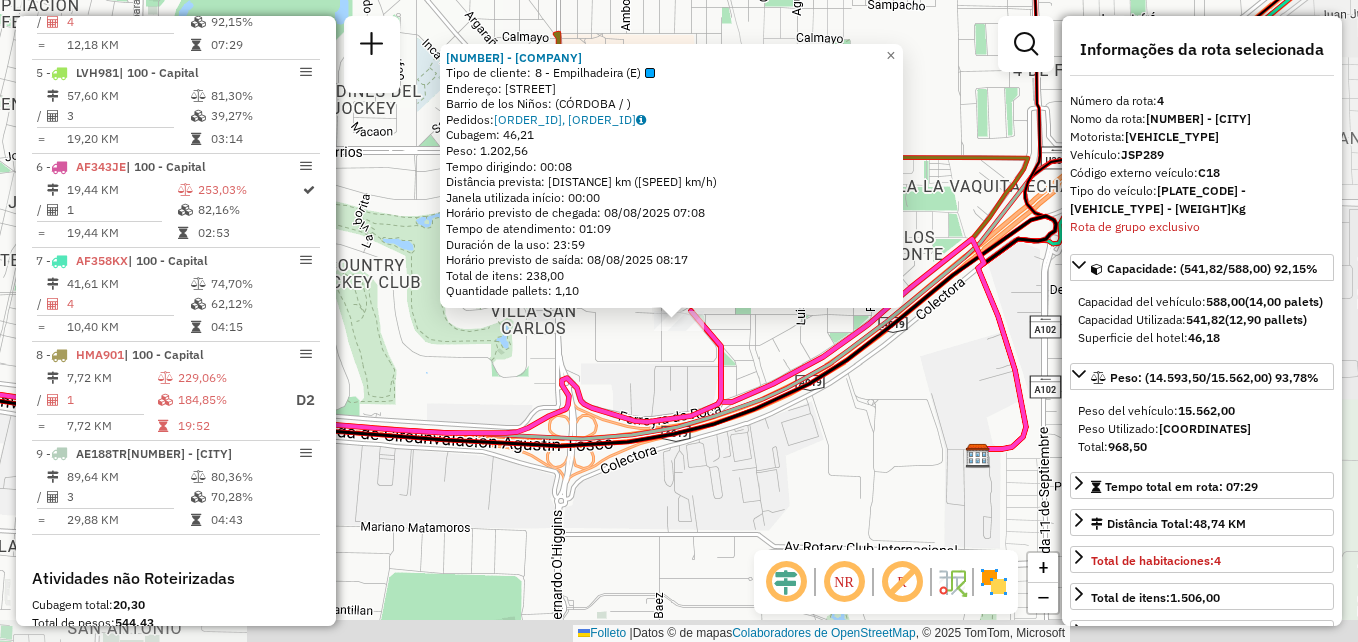 scroll, scrollTop: 987, scrollLeft: 0, axis: vertical 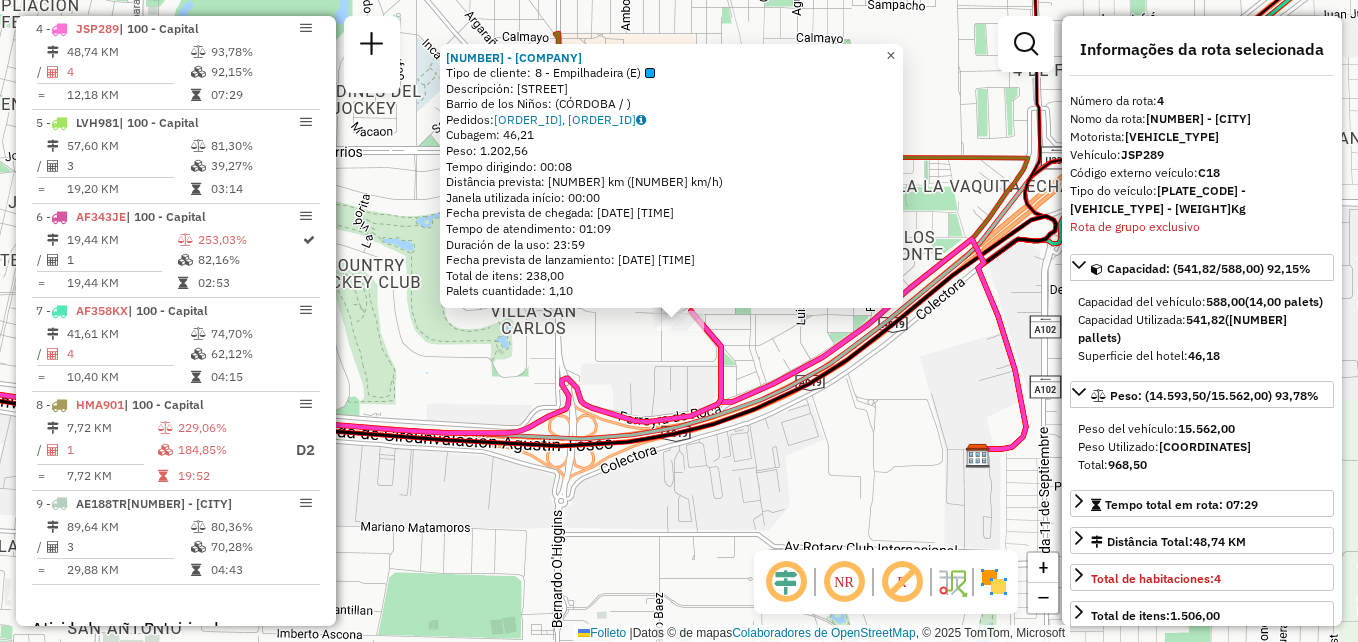 click on "×" 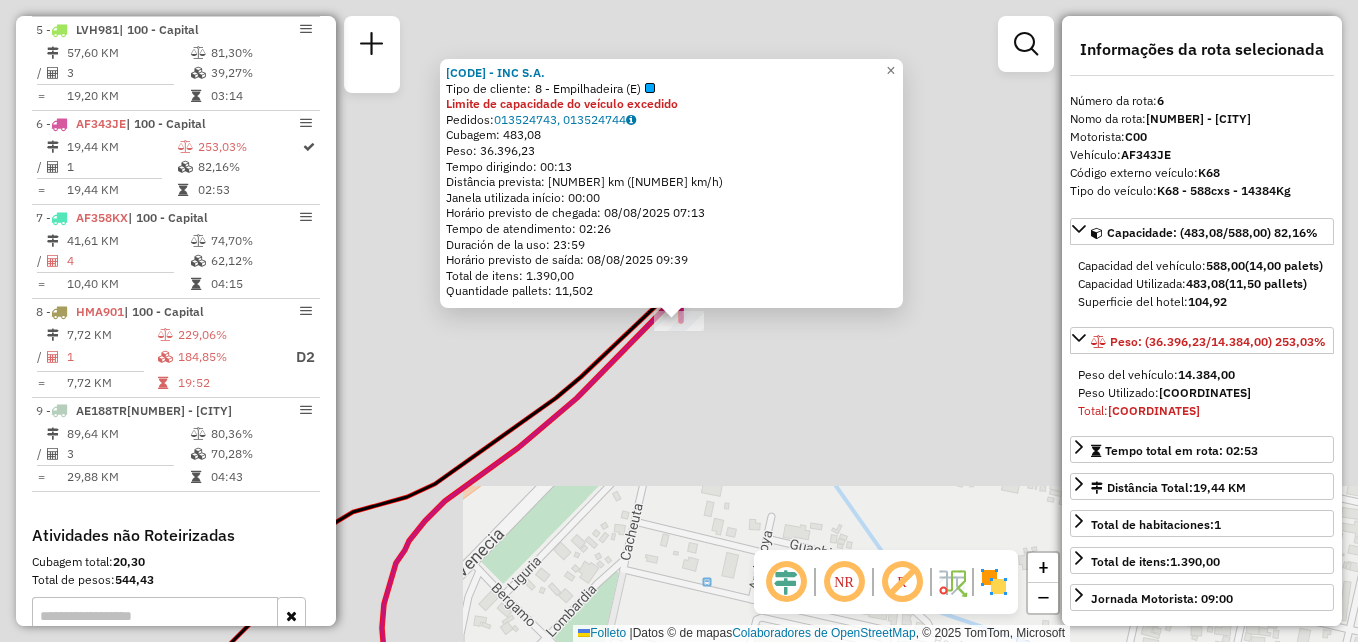 scroll, scrollTop: 1175, scrollLeft: 0, axis: vertical 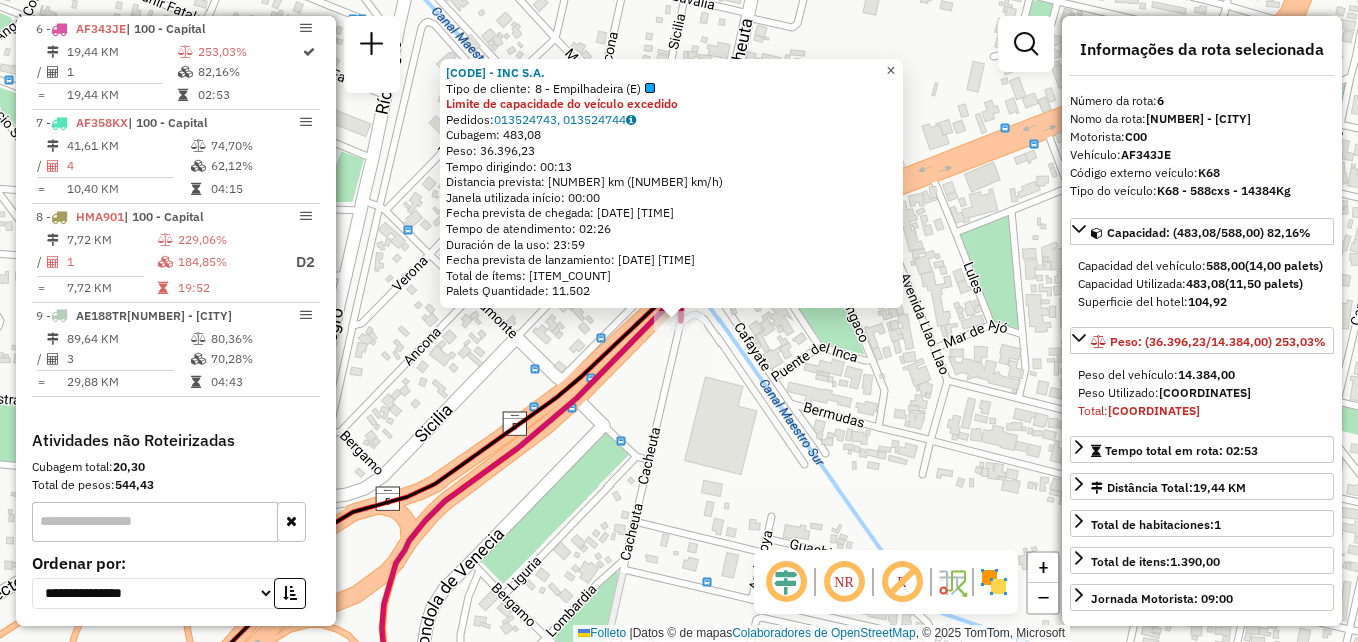 click on "×" 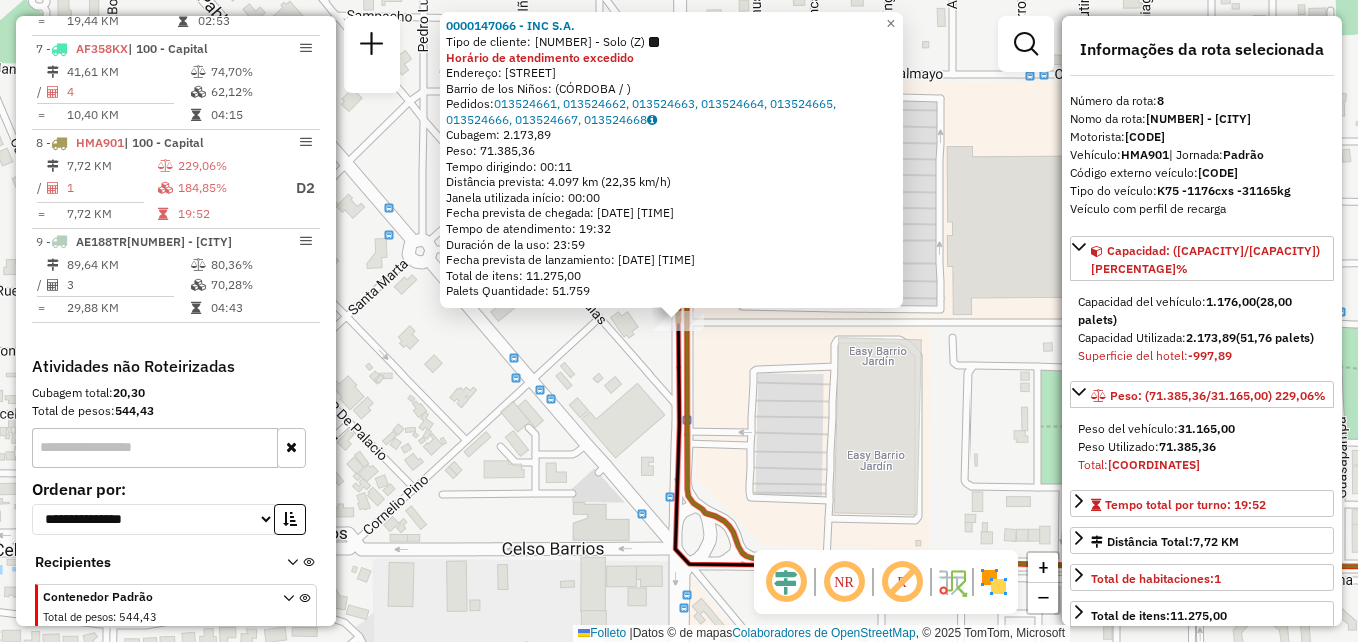 scroll, scrollTop: 1312, scrollLeft: 0, axis: vertical 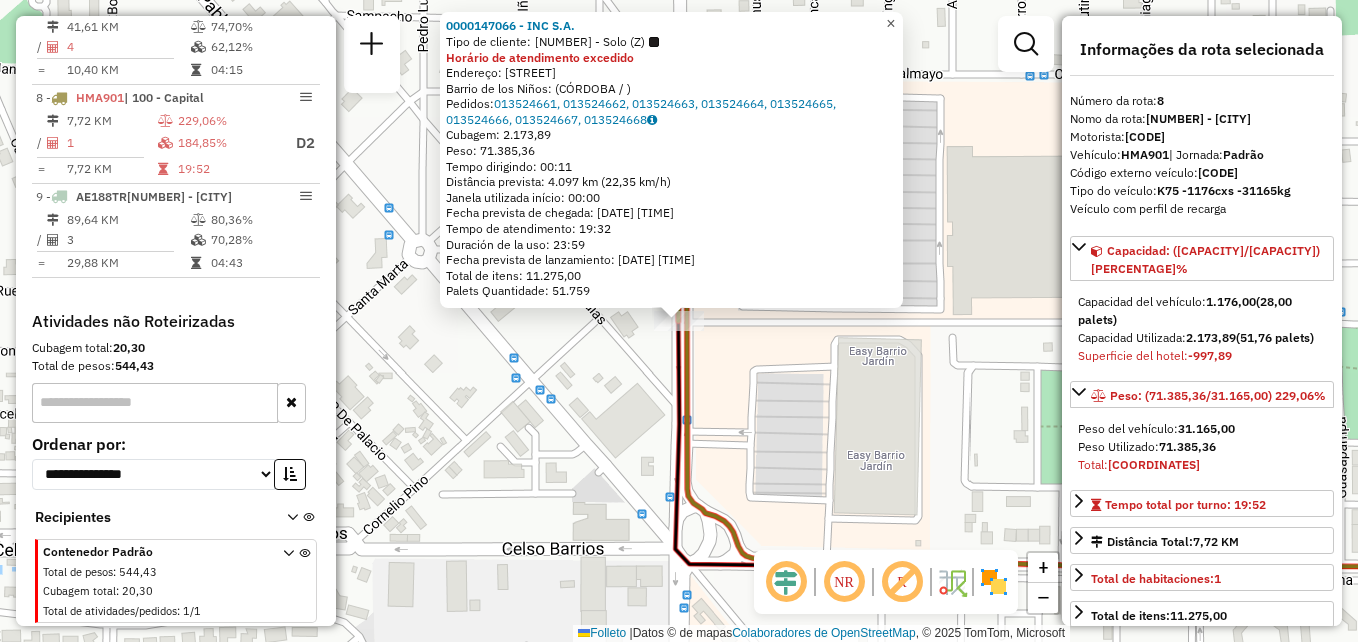 click on "×" 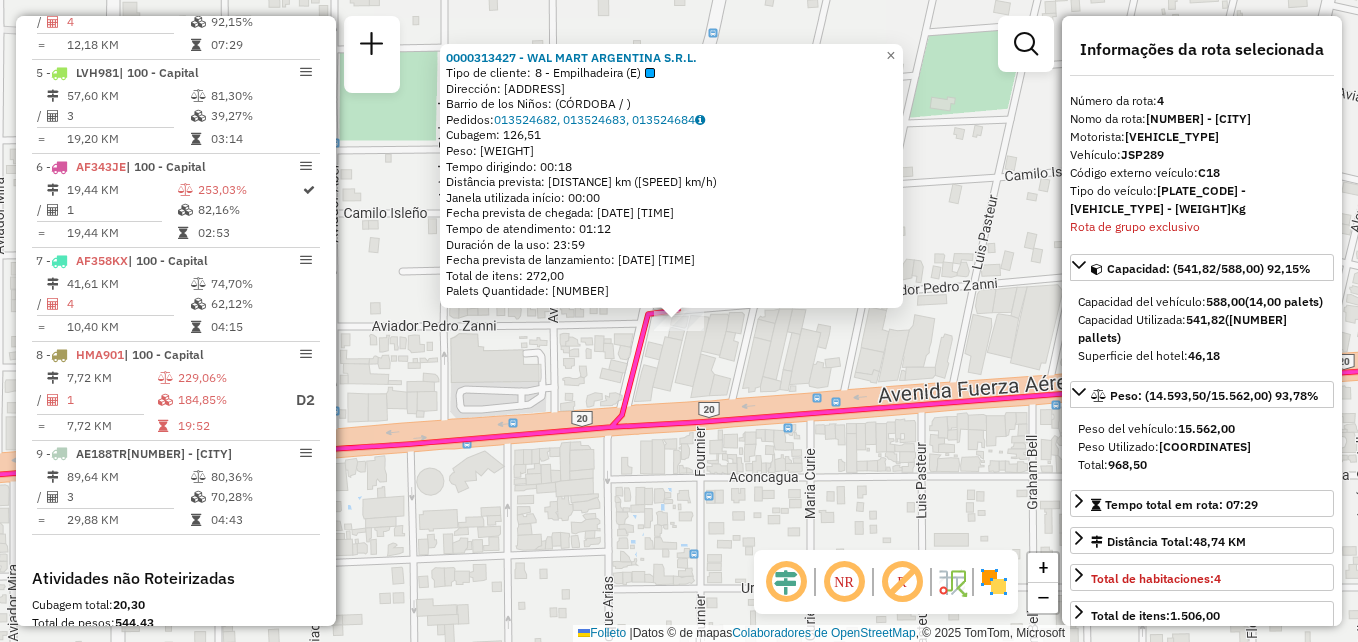 scroll, scrollTop: 987, scrollLeft: 0, axis: vertical 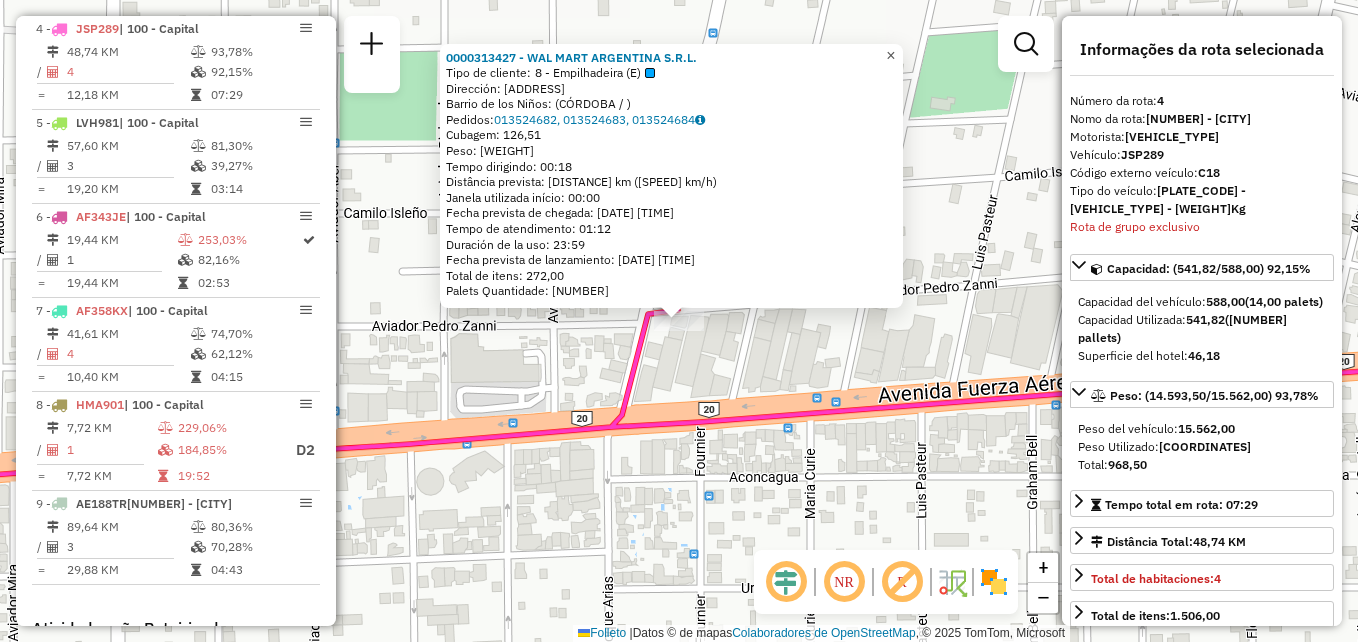 click on "×" 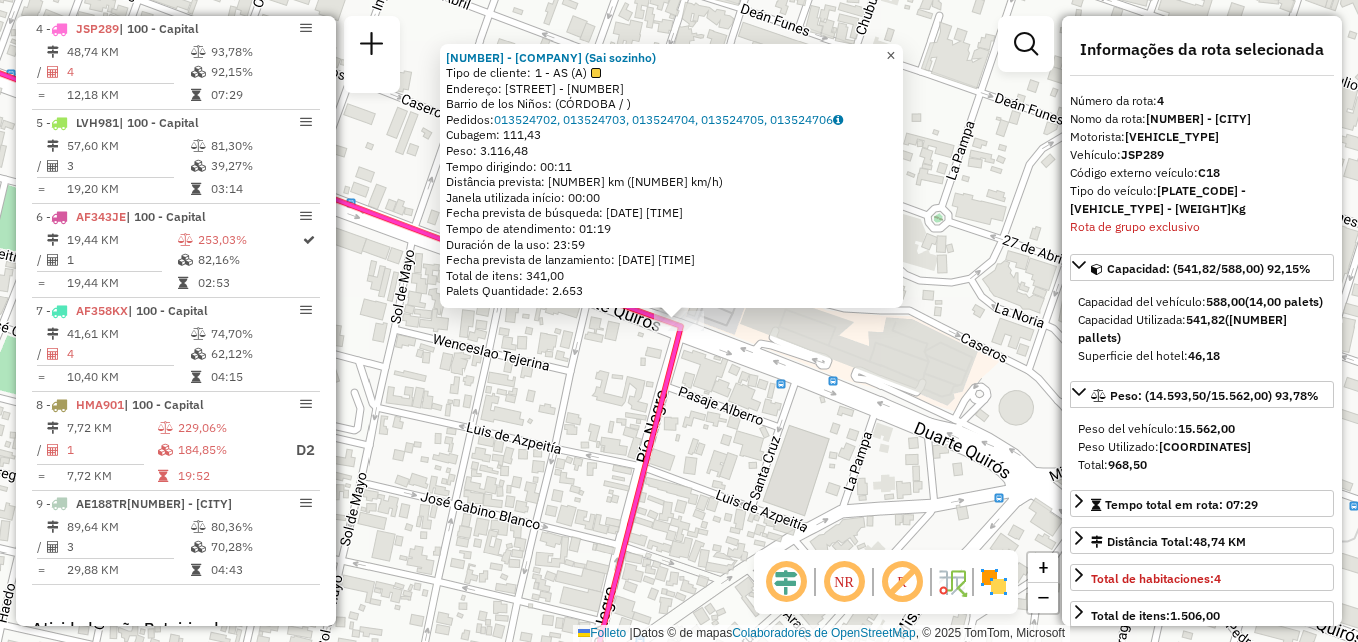 click on "×" 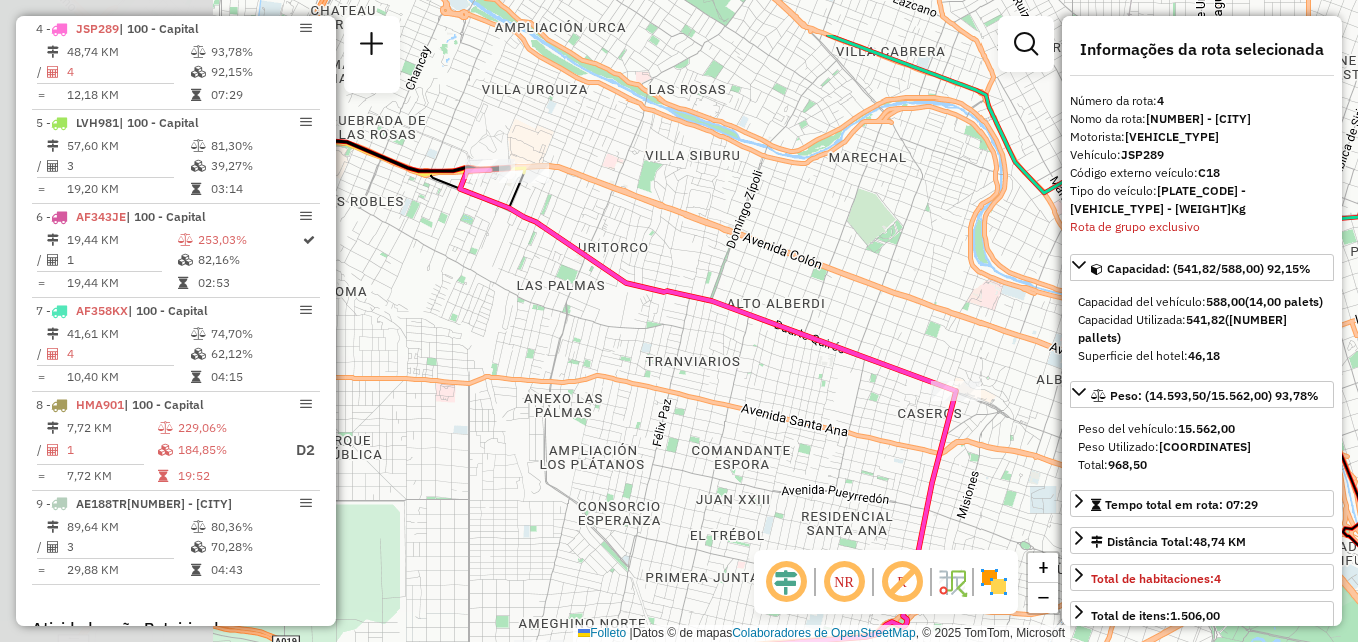 drag, startPoint x: 431, startPoint y: 270, endPoint x: 886, endPoint y: 376, distance: 467.1841 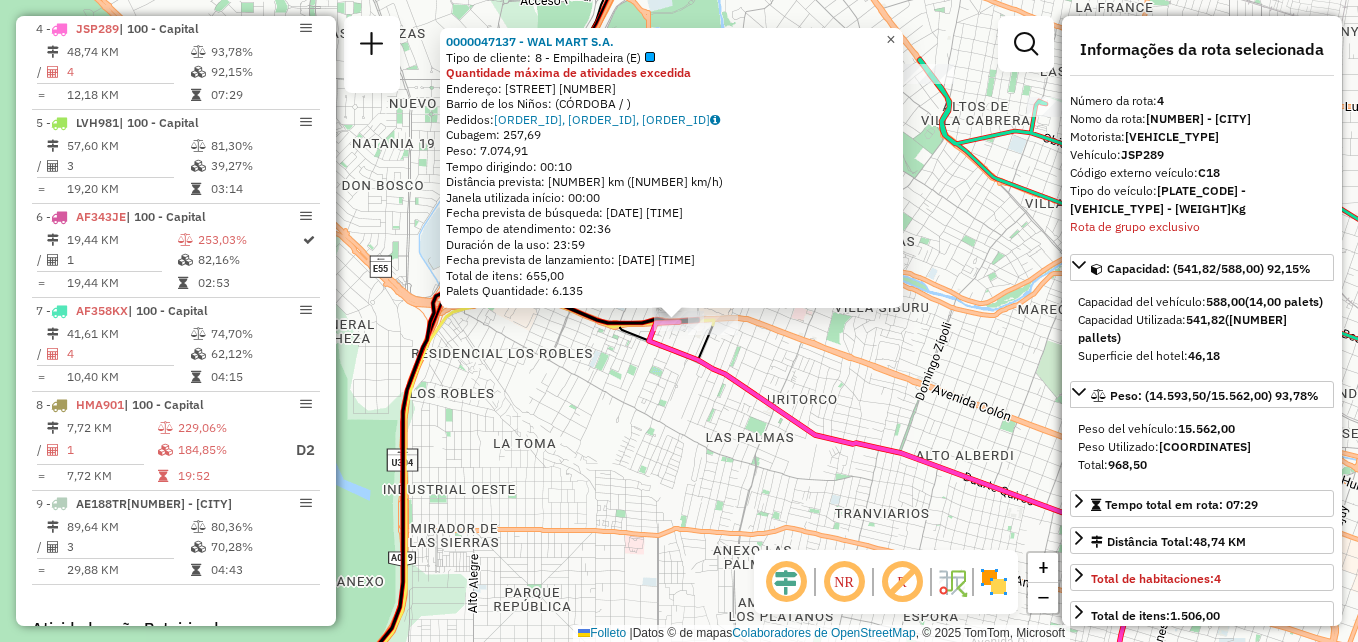 click on "×" 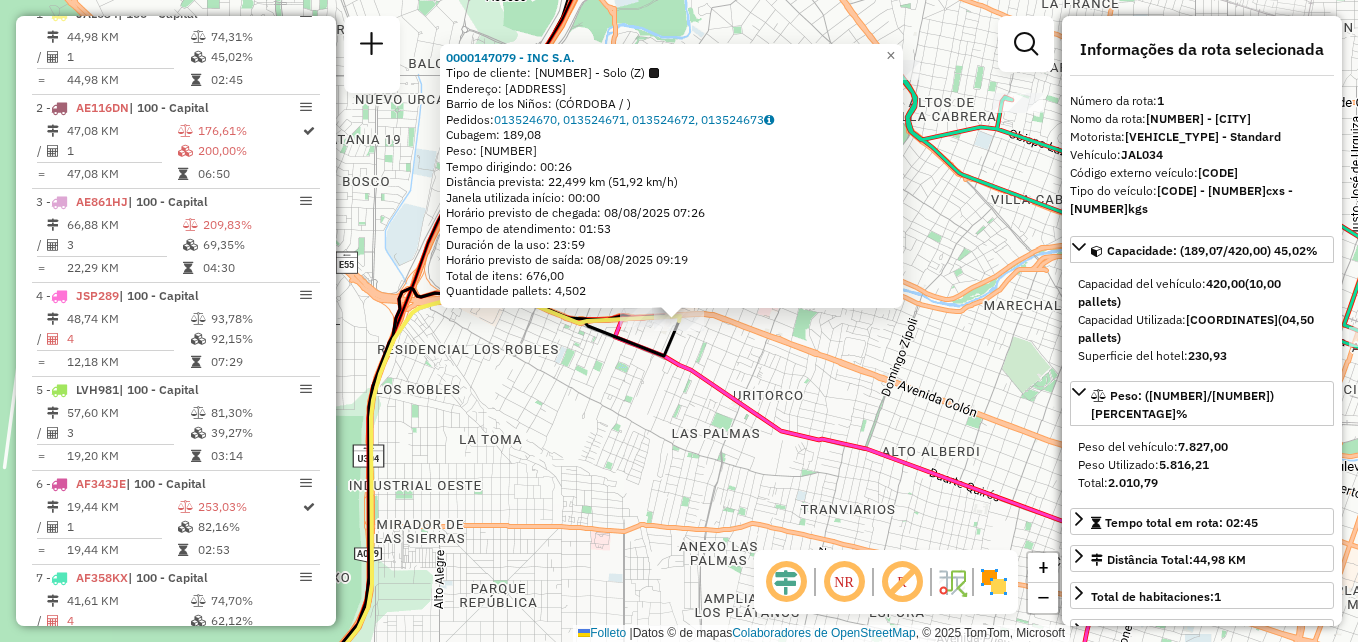 scroll, scrollTop: 705, scrollLeft: 0, axis: vertical 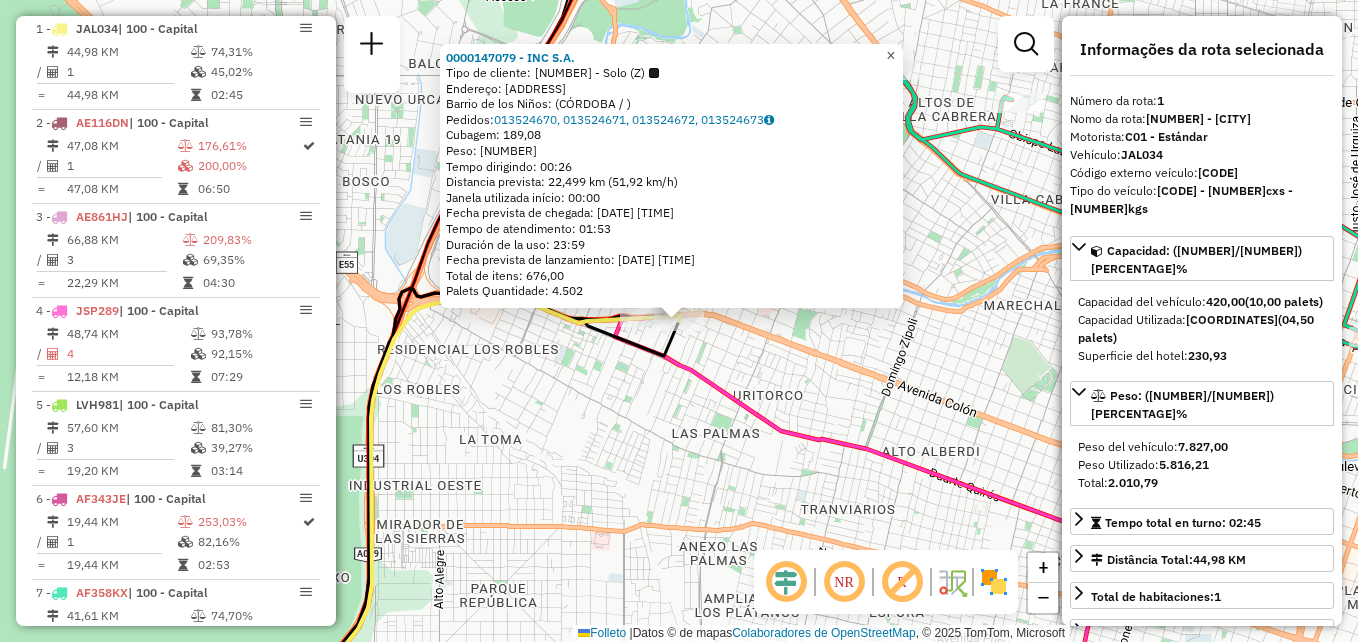 click on "×" 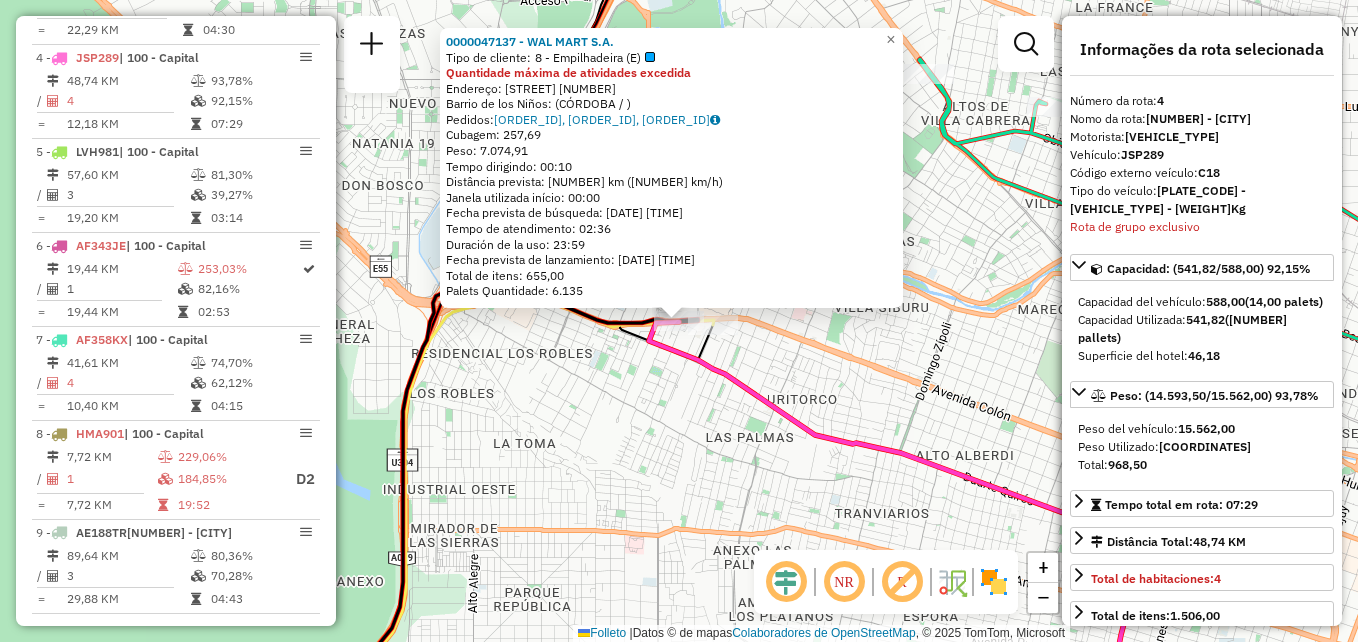 scroll, scrollTop: 987, scrollLeft: 0, axis: vertical 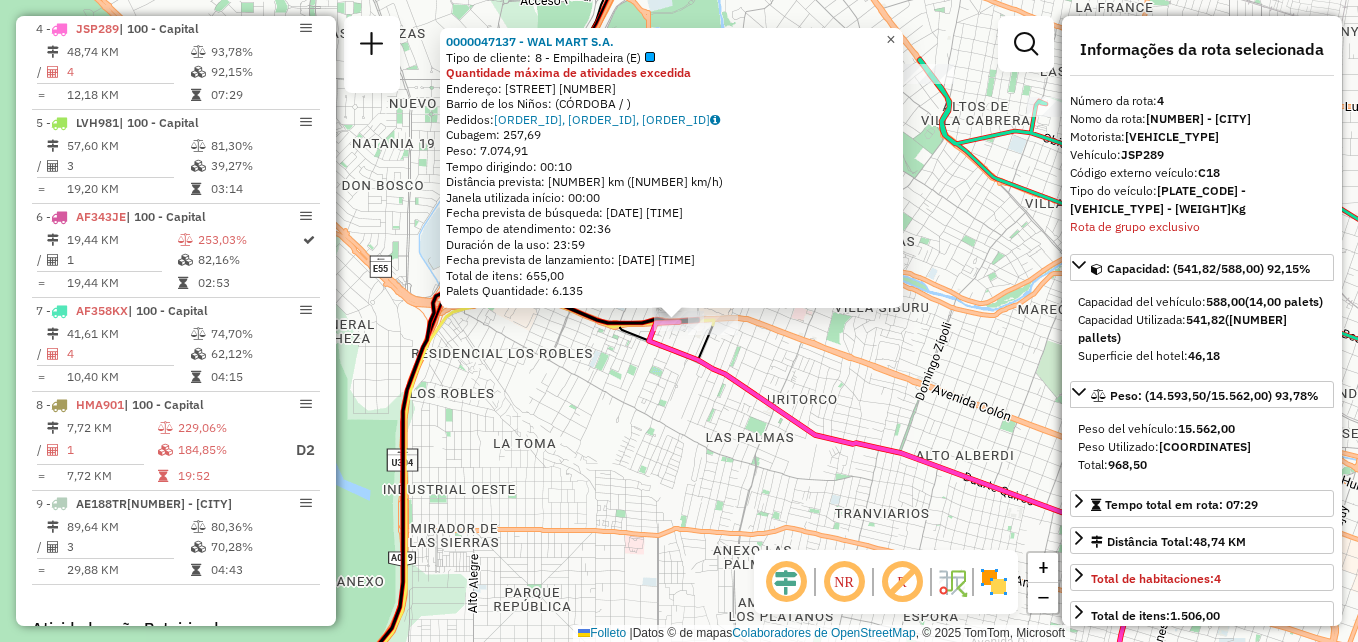 click on "×" 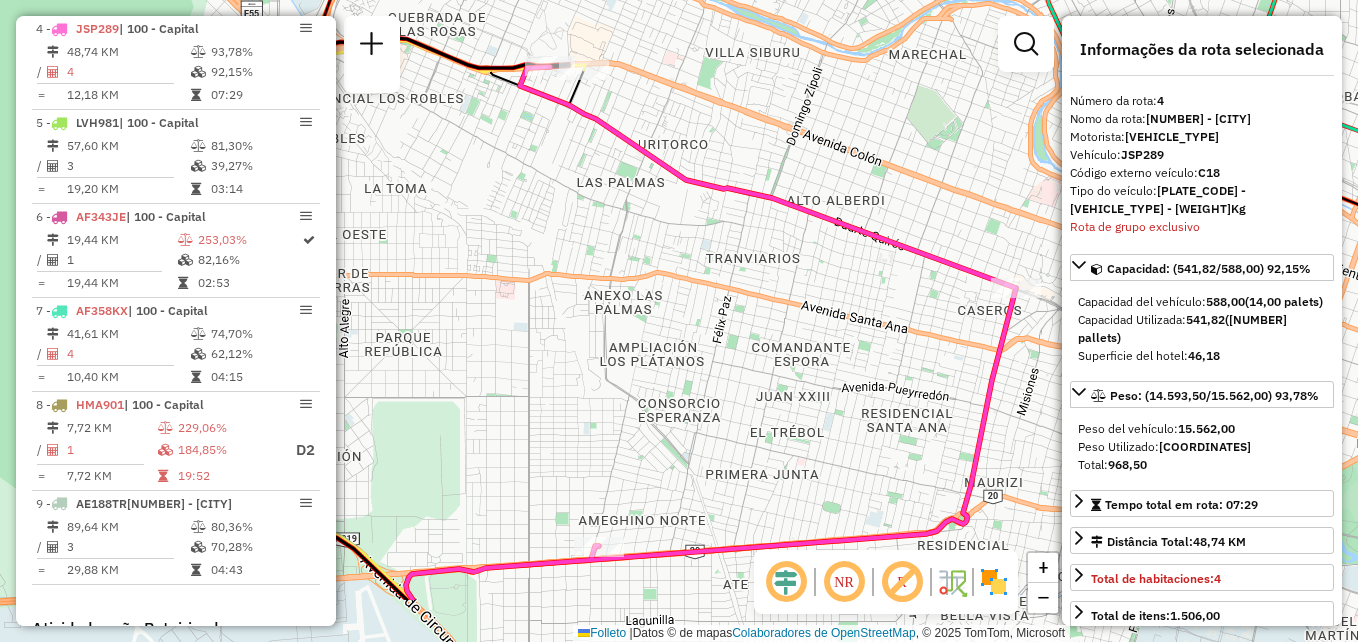 drag, startPoint x: 609, startPoint y: 231, endPoint x: 819, endPoint y: 125, distance: 235.23605 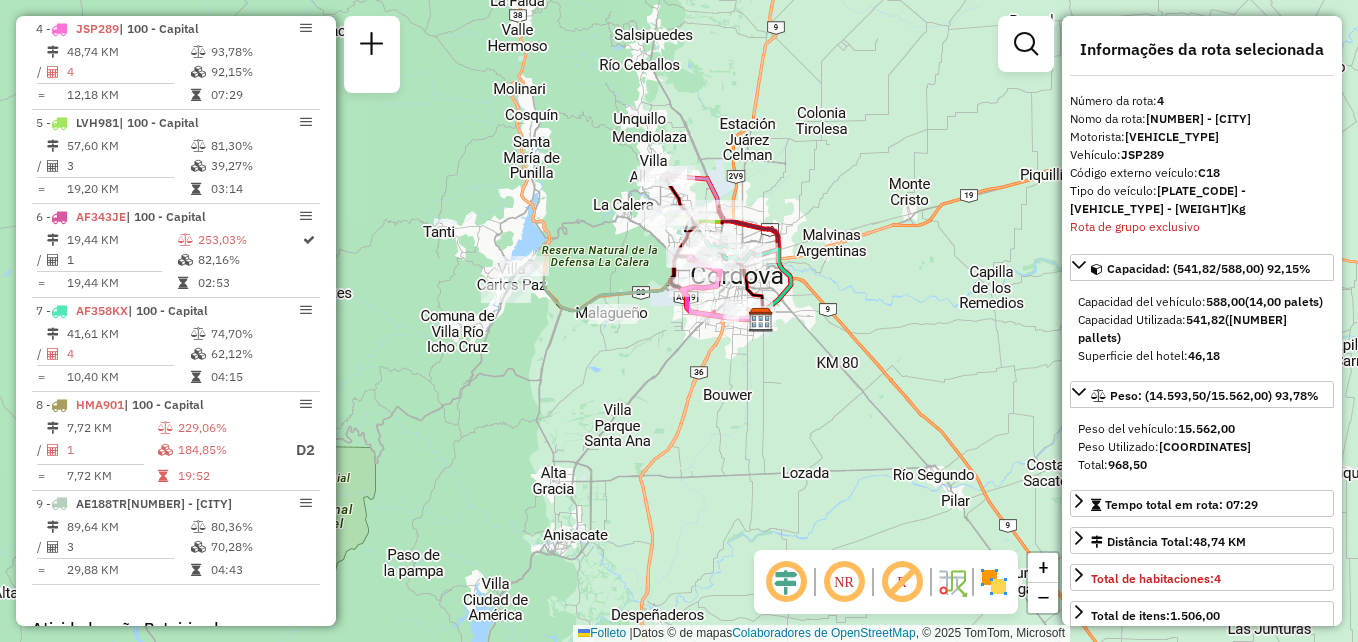 drag, startPoint x: 779, startPoint y: 439, endPoint x: 730, endPoint y: 370, distance: 84.6286 